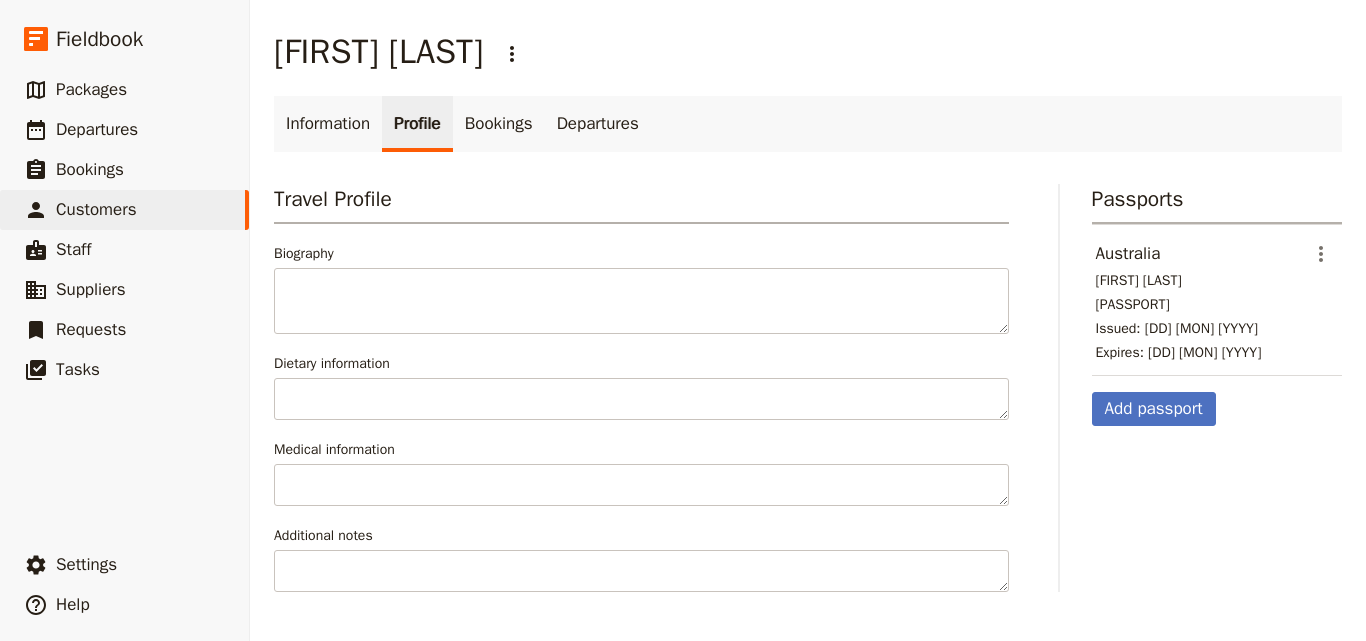 scroll, scrollTop: 0, scrollLeft: 0, axis: both 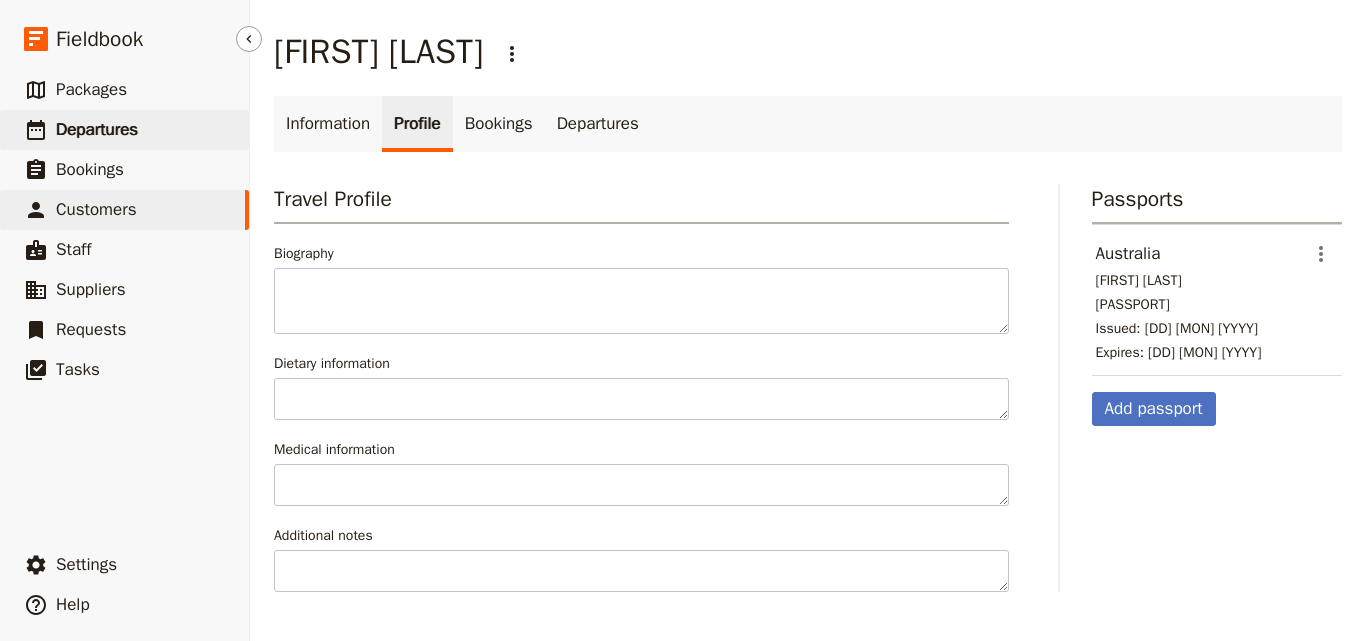 click on "​ Departures" at bounding box center [124, 130] 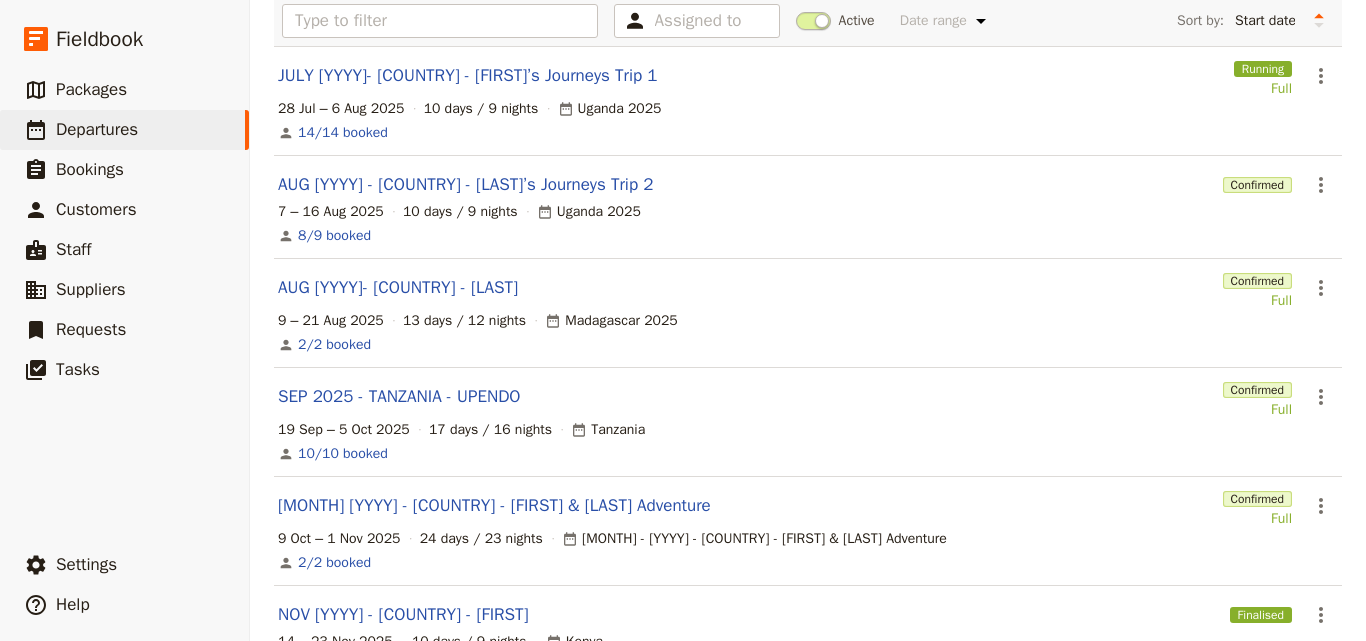 scroll, scrollTop: 300, scrollLeft: 0, axis: vertical 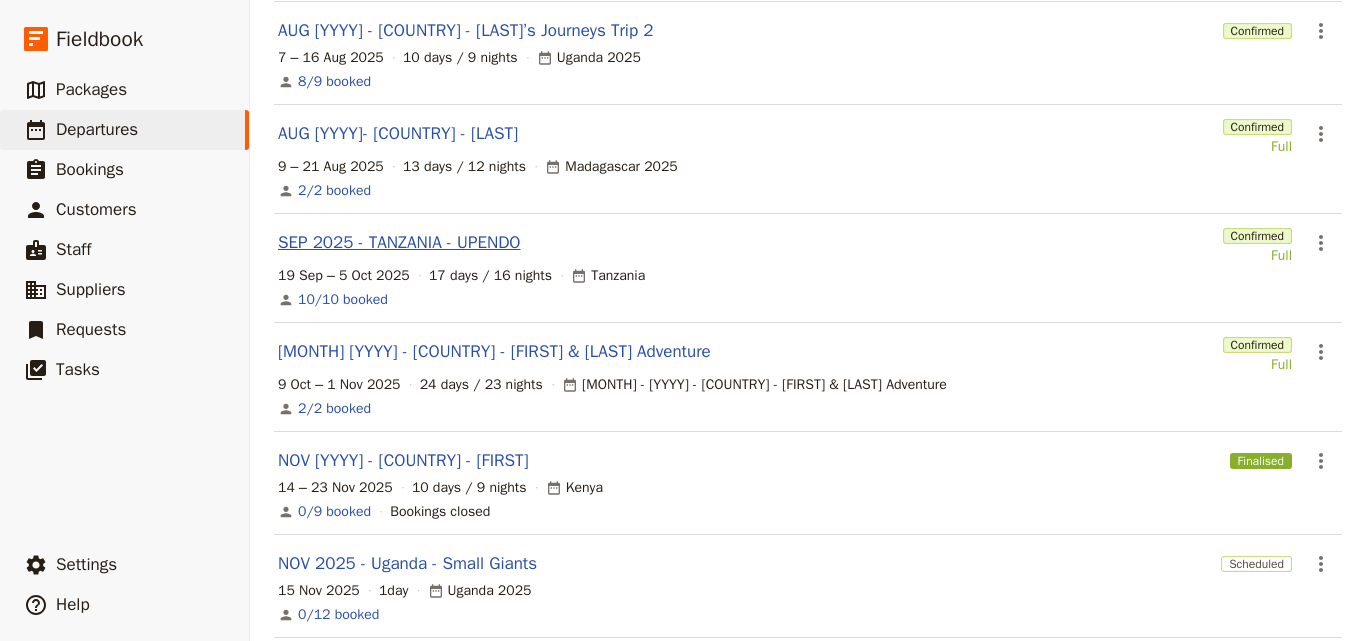 click on "SEP 2025 - TANZANIA - UPENDO" at bounding box center [399, 243] 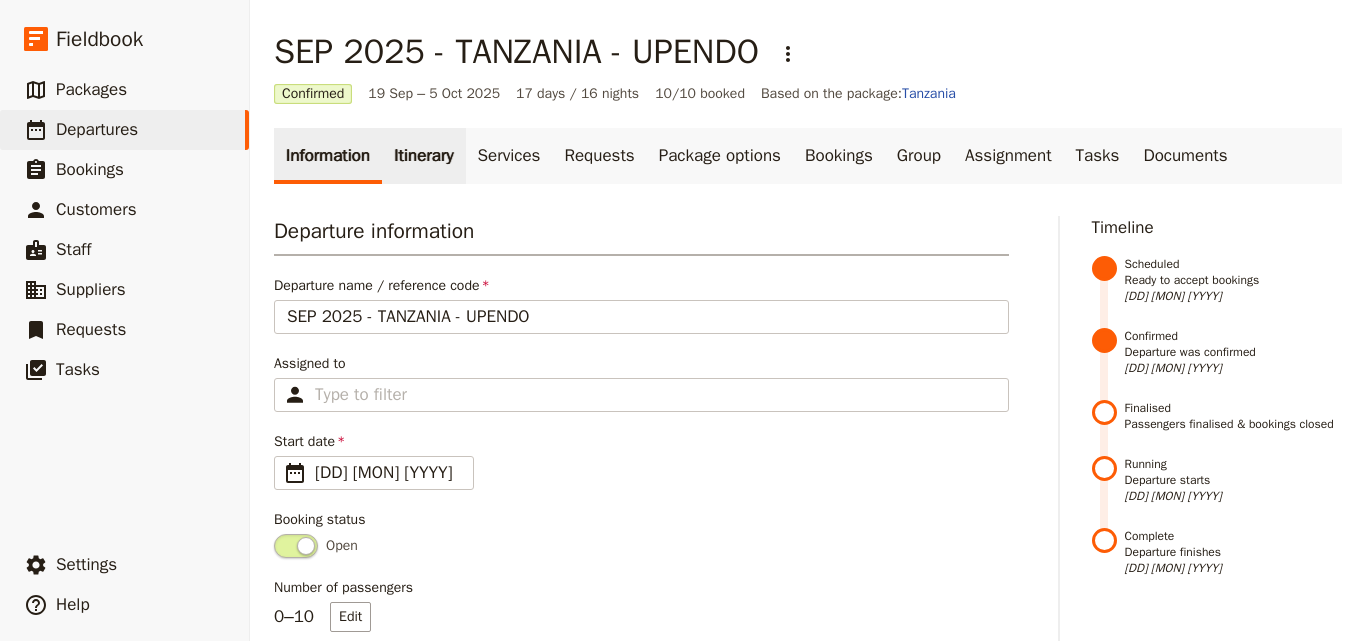 click on "Itinerary" at bounding box center [423, 156] 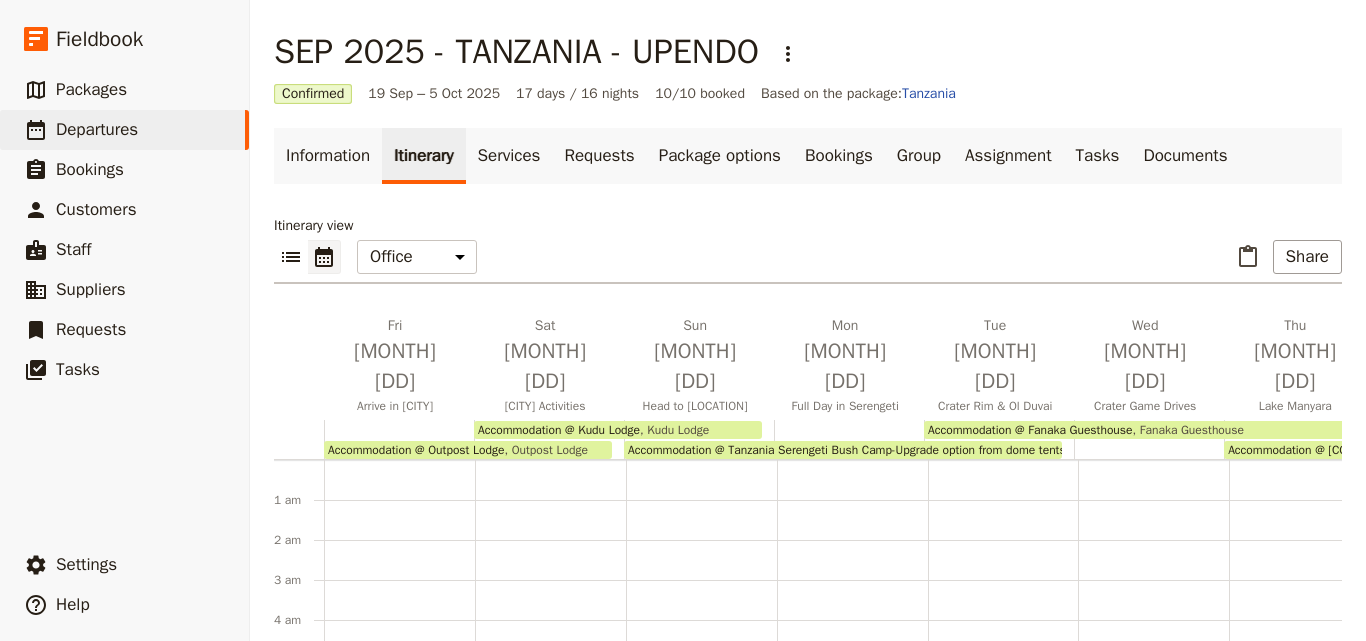 scroll, scrollTop: 220, scrollLeft: 0, axis: vertical 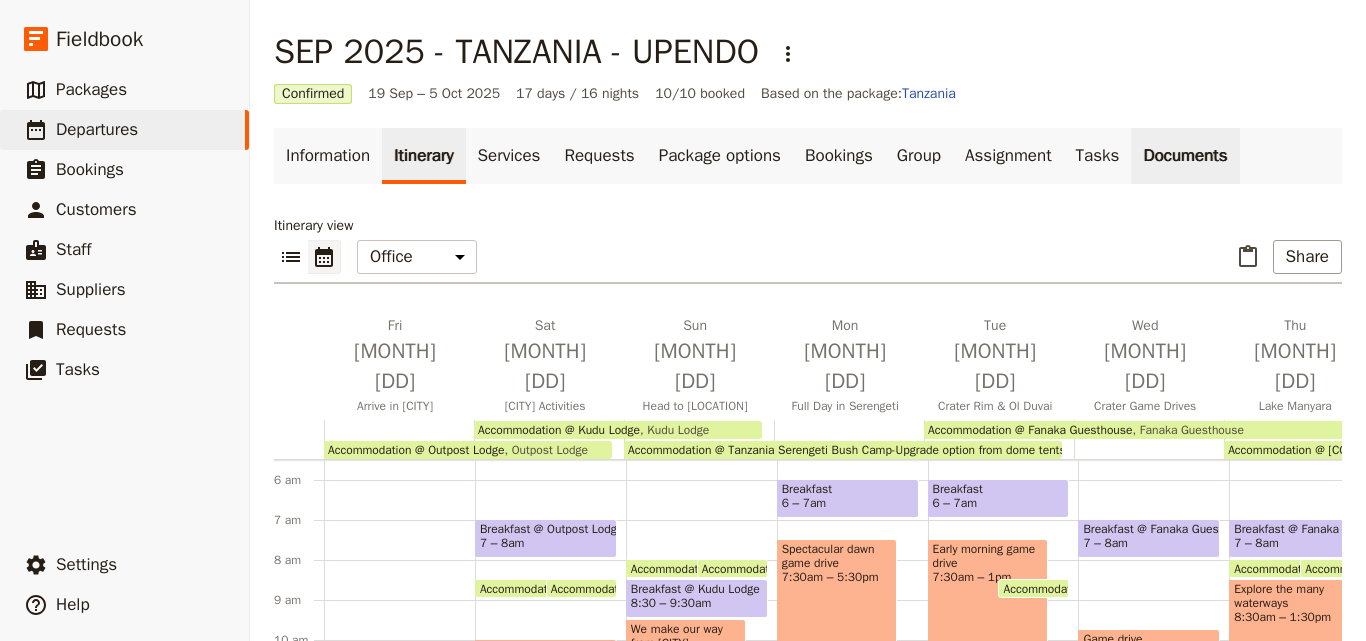click on "Documents" at bounding box center (1185, 156) 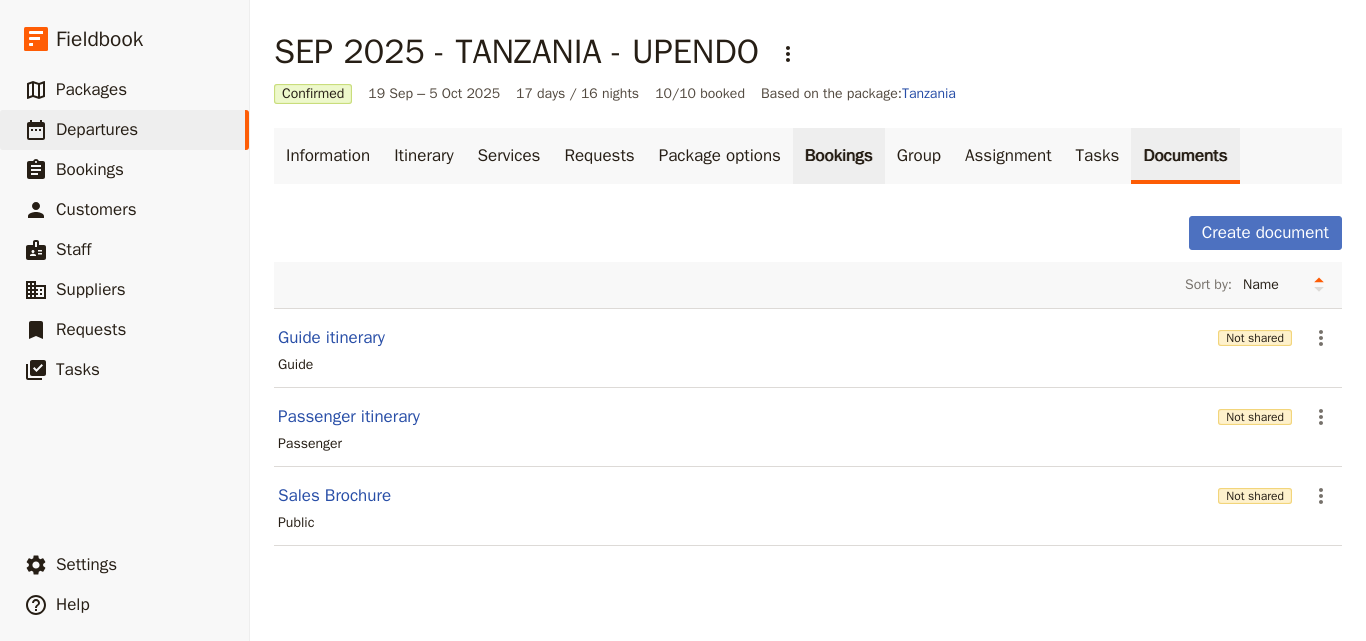 click on "Bookings" at bounding box center (839, 156) 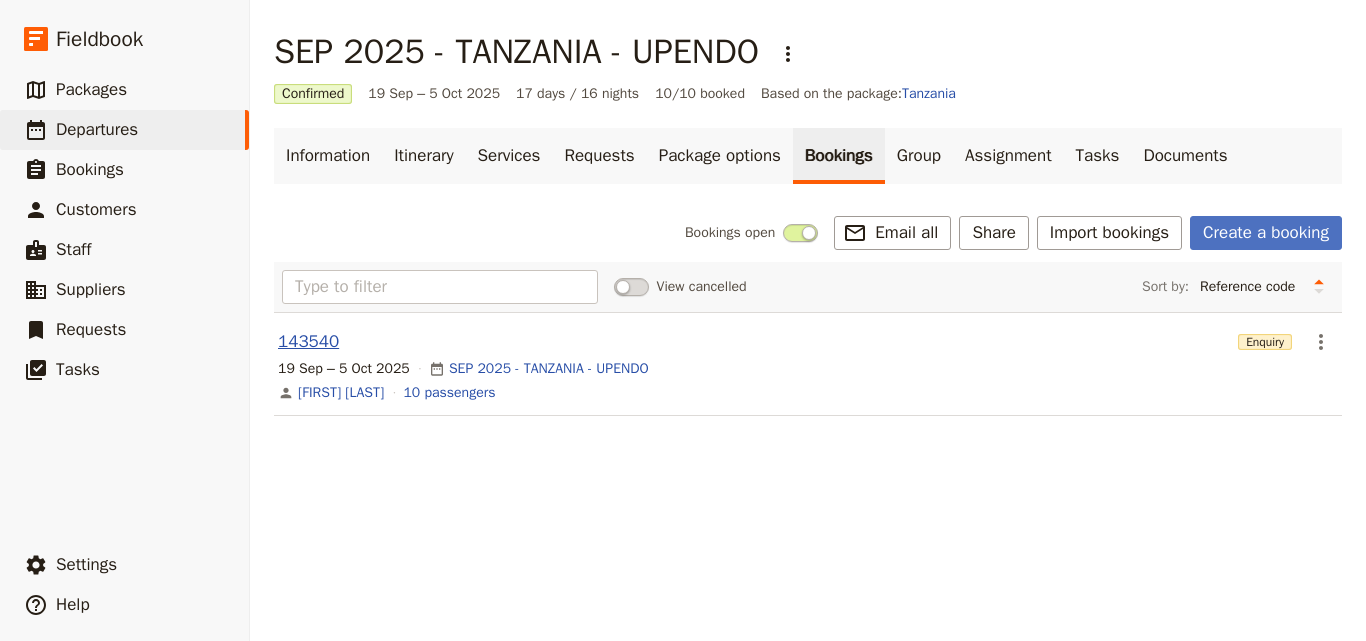 click on "143540" at bounding box center [308, 342] 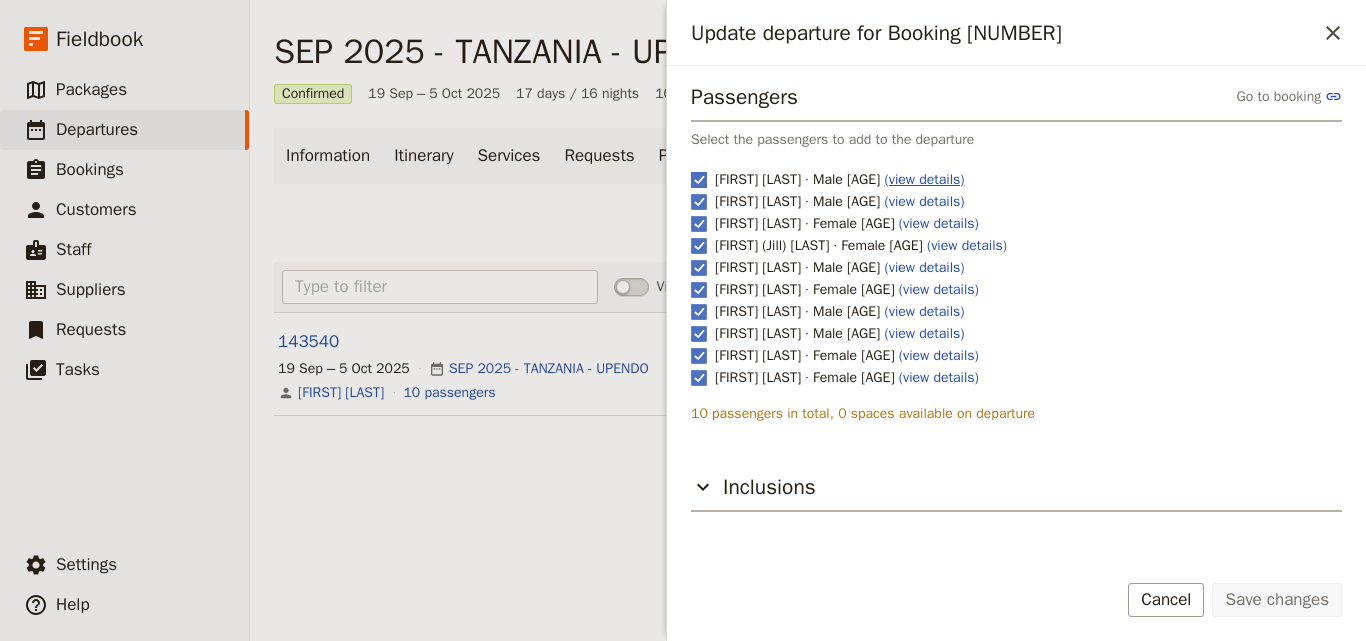 click on "(view details)" at bounding box center [925, 179] 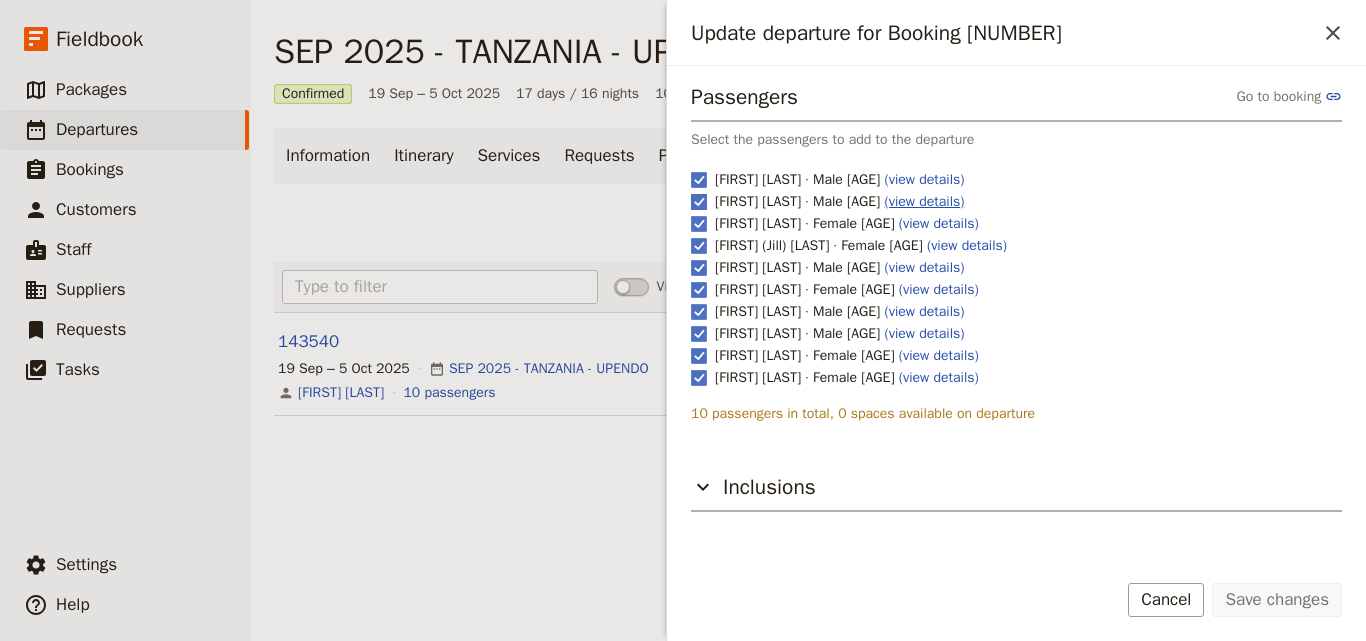 click on "(view details)" at bounding box center [925, 201] 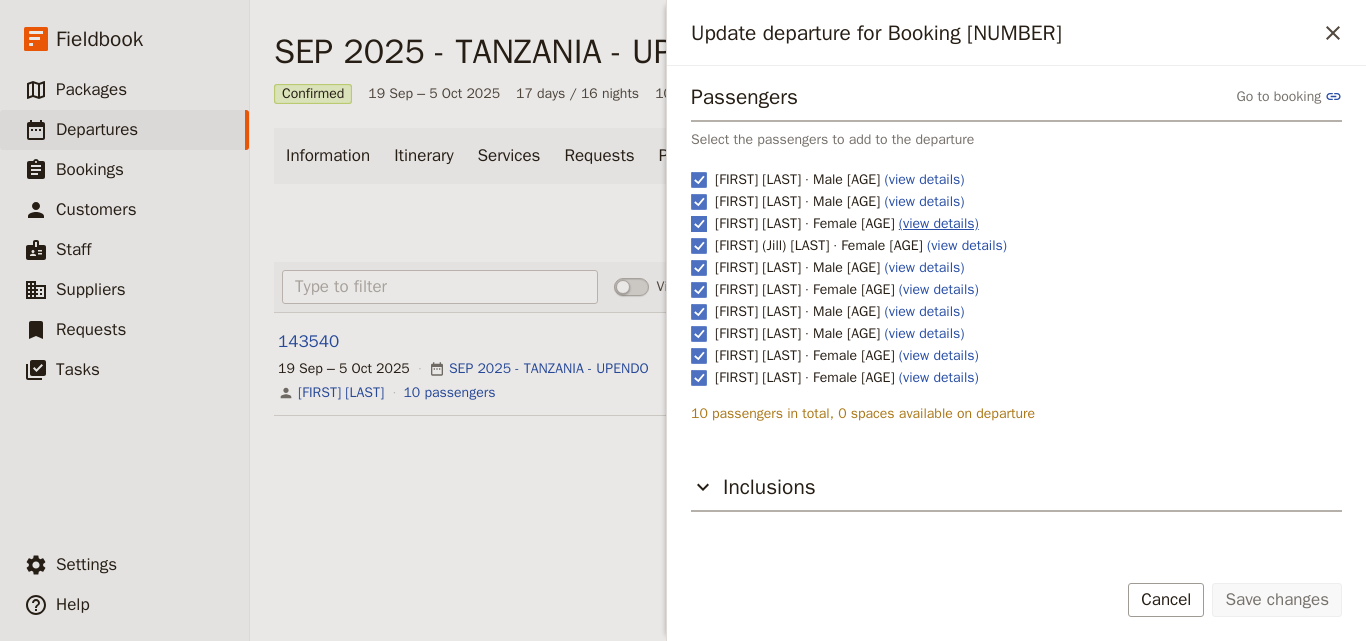 click on "(view details)" at bounding box center (939, 223) 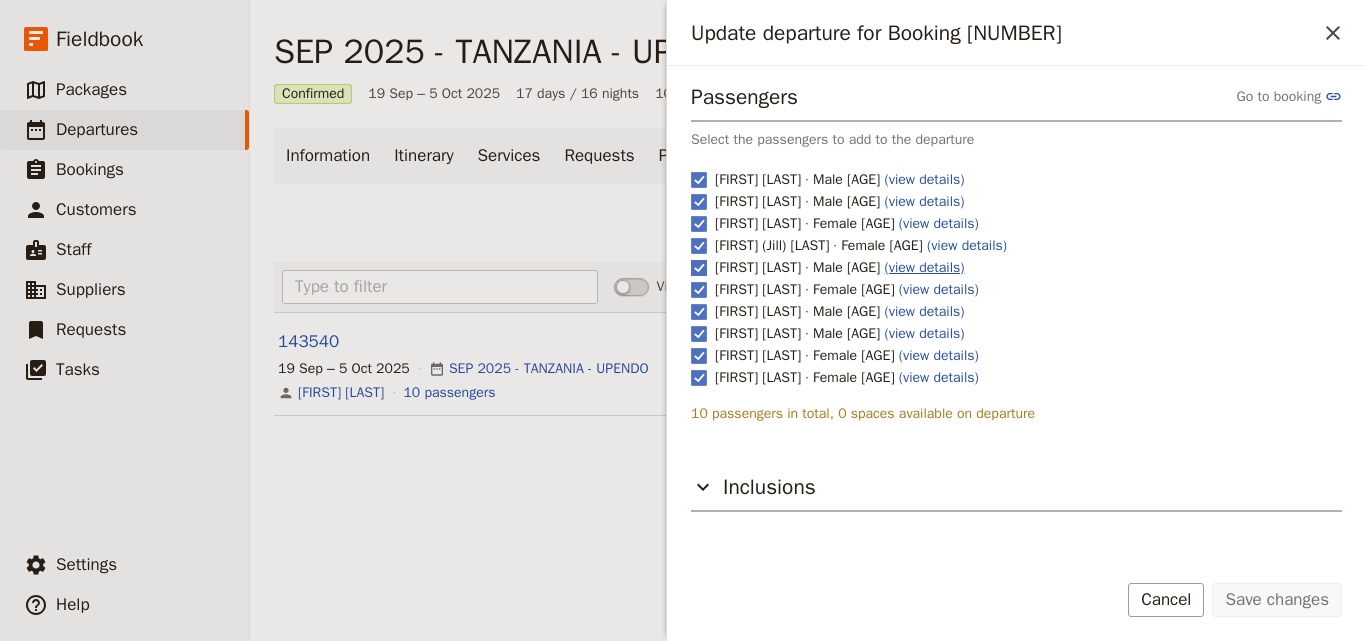 click on "(view details)" at bounding box center (925, 267) 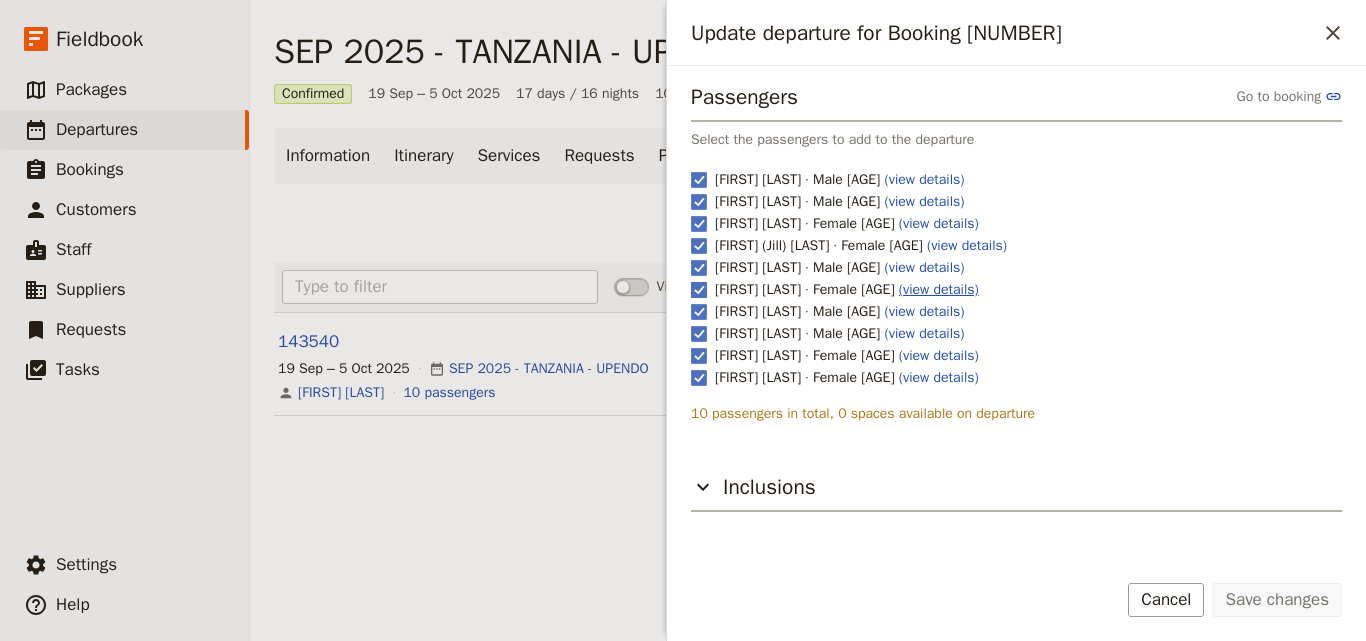 click on "(view details)" at bounding box center (939, 289) 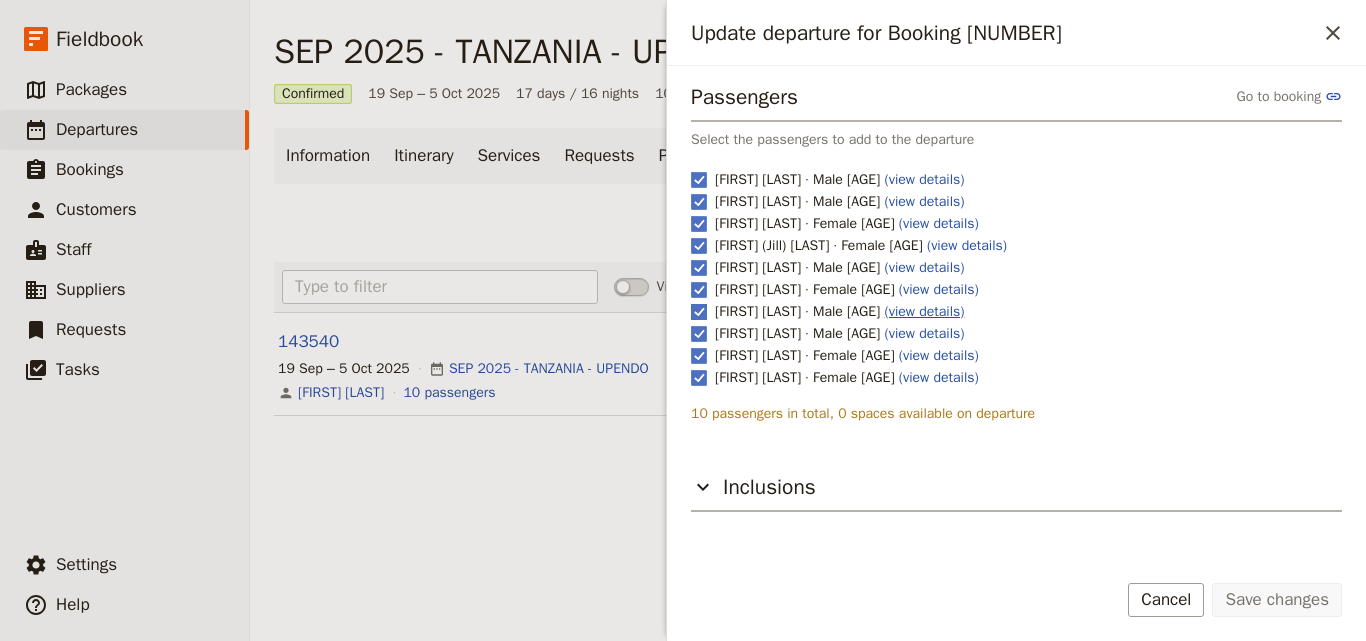 click on "(view details)" at bounding box center (925, 311) 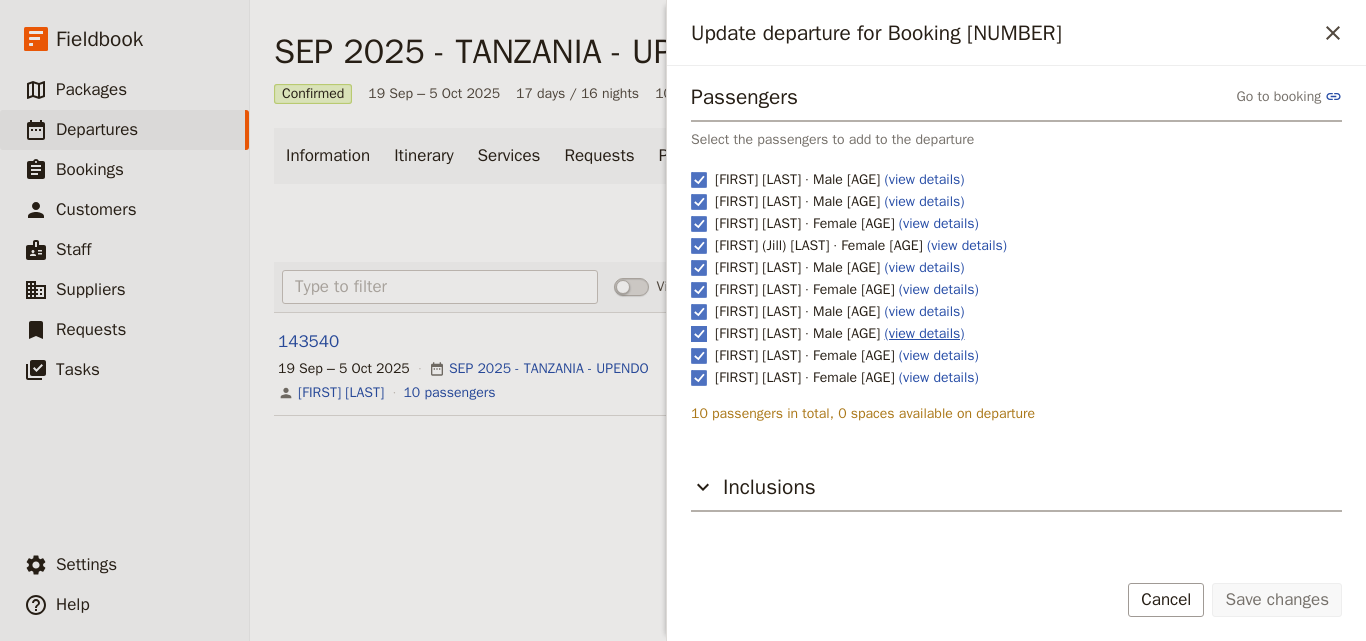 click on "(view details)" at bounding box center [925, 333] 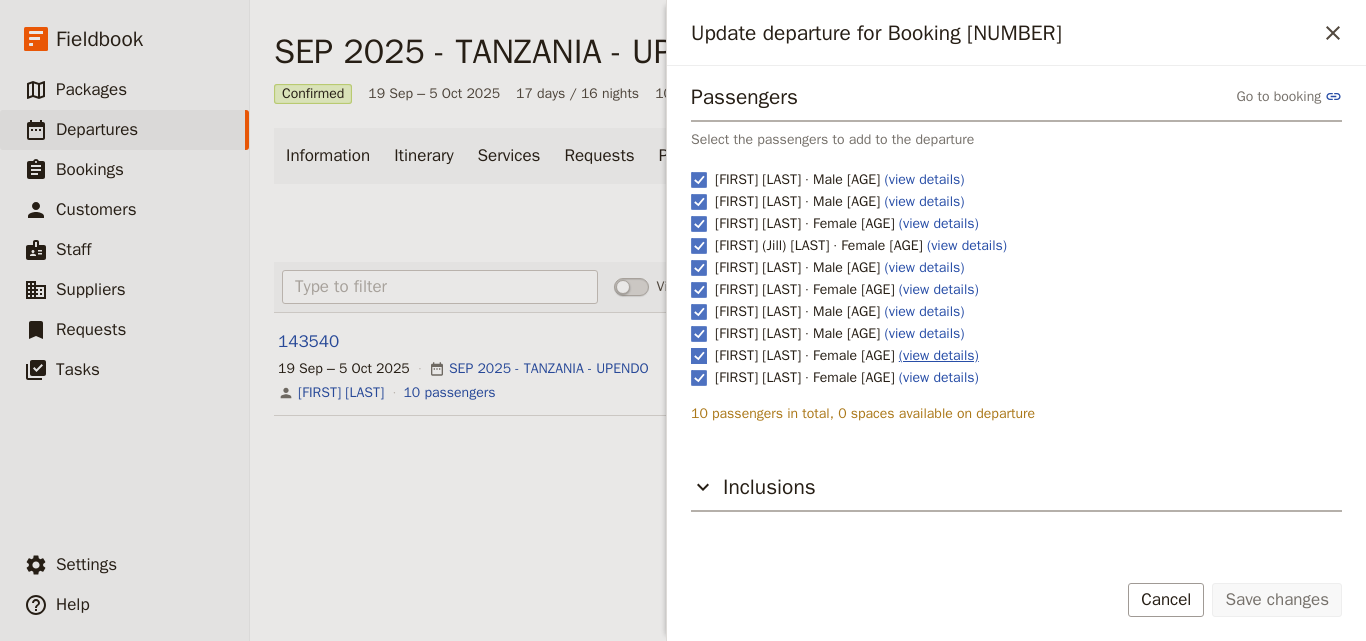 click on "(view details)" at bounding box center (939, 355) 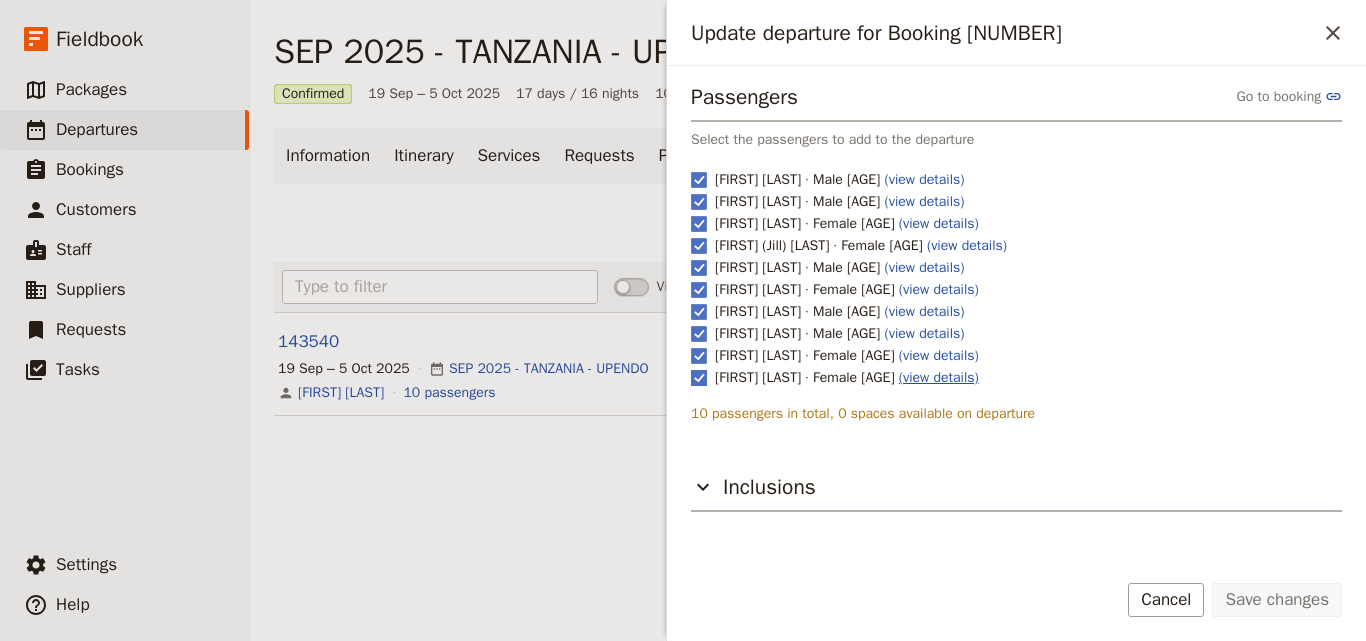 click on "(view details)" at bounding box center [939, 377] 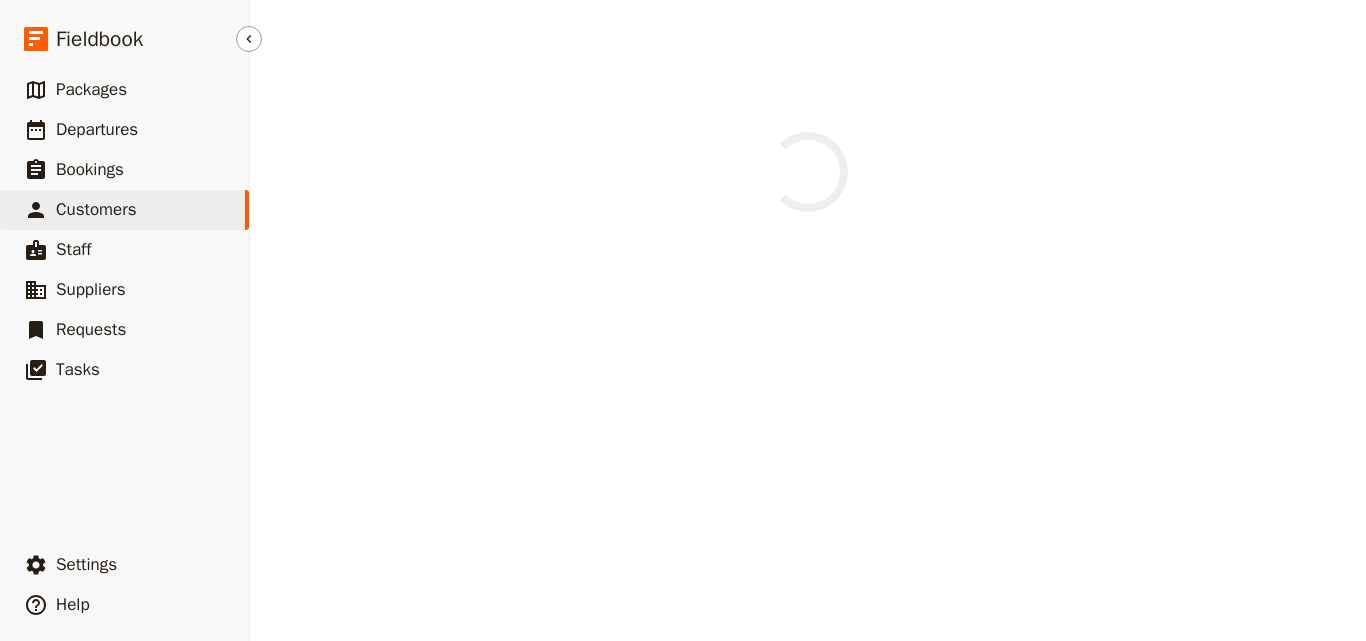 scroll, scrollTop: 0, scrollLeft: 0, axis: both 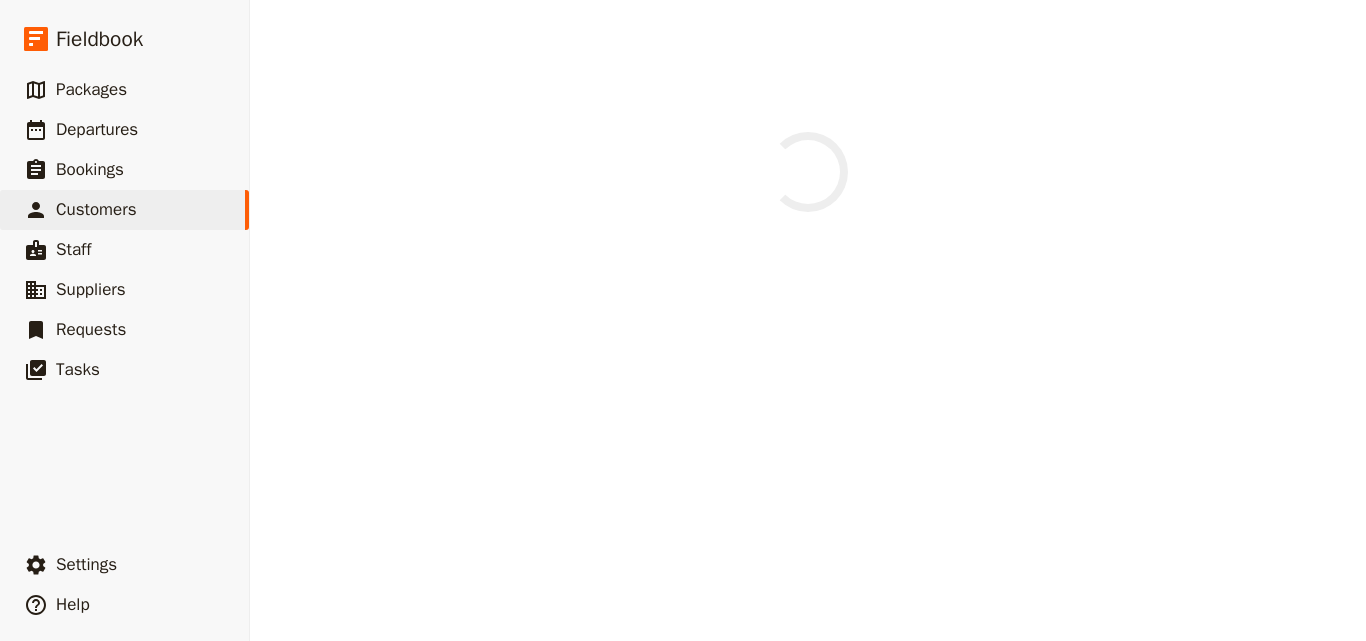 select on "MALE" 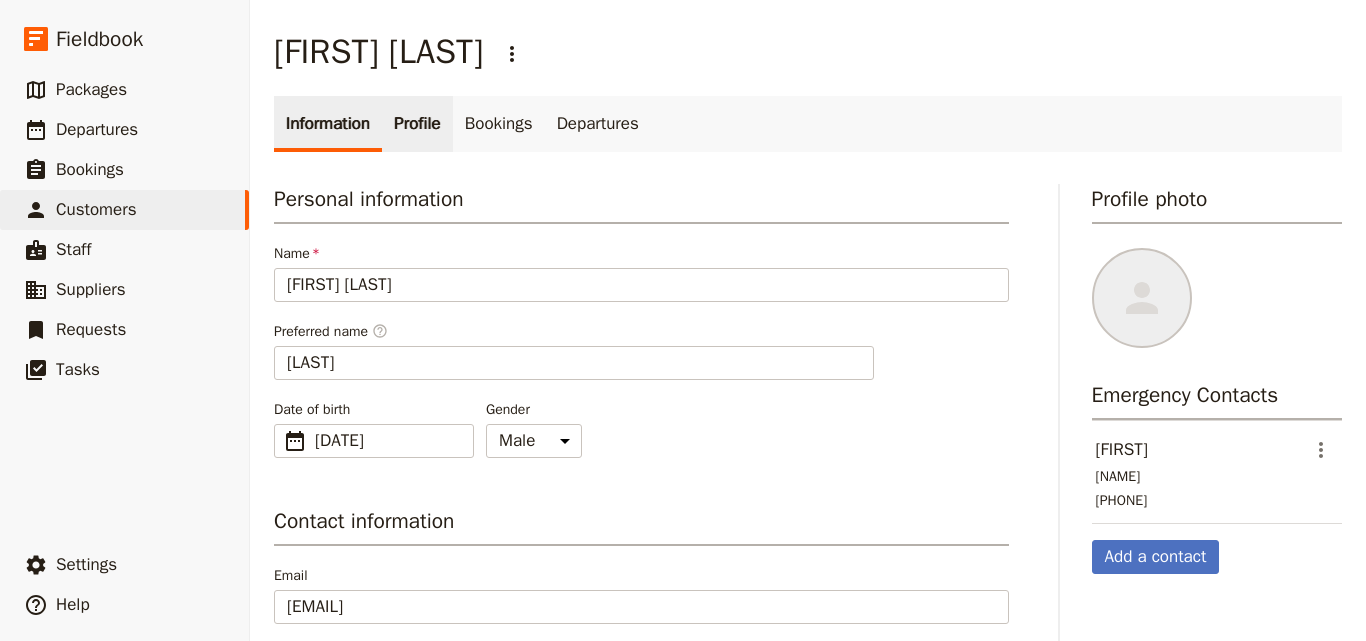 click on "Profile" at bounding box center (417, 124) 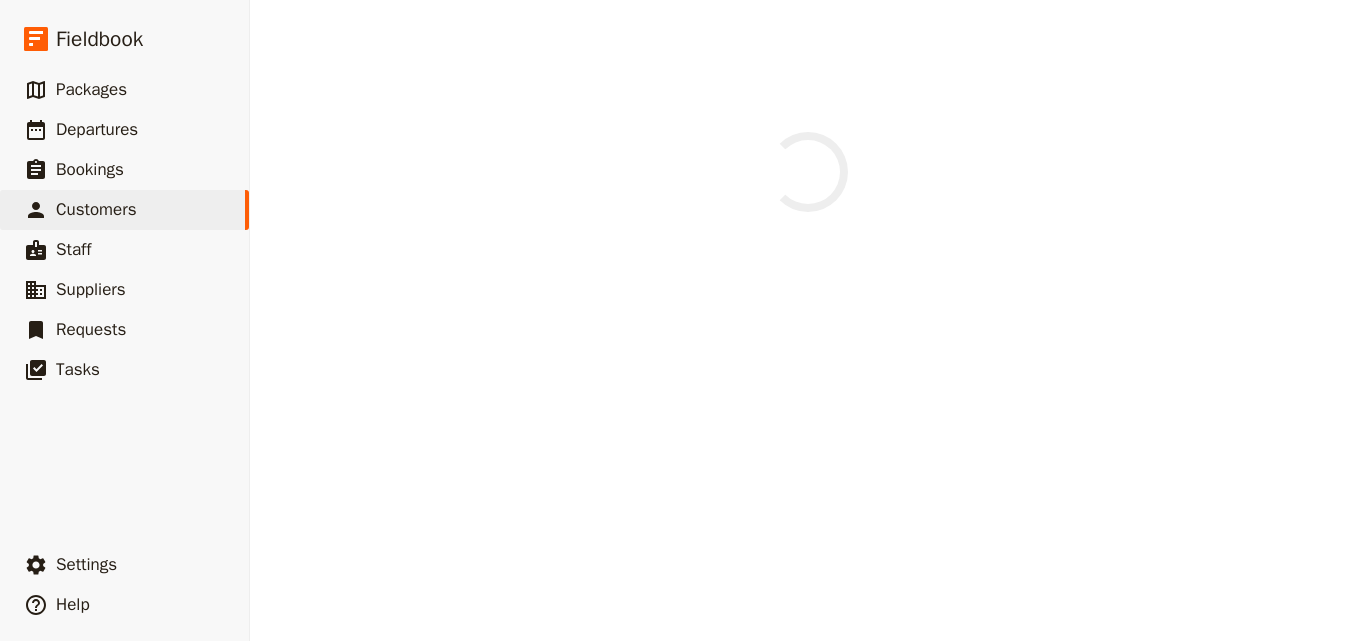scroll, scrollTop: 0, scrollLeft: 0, axis: both 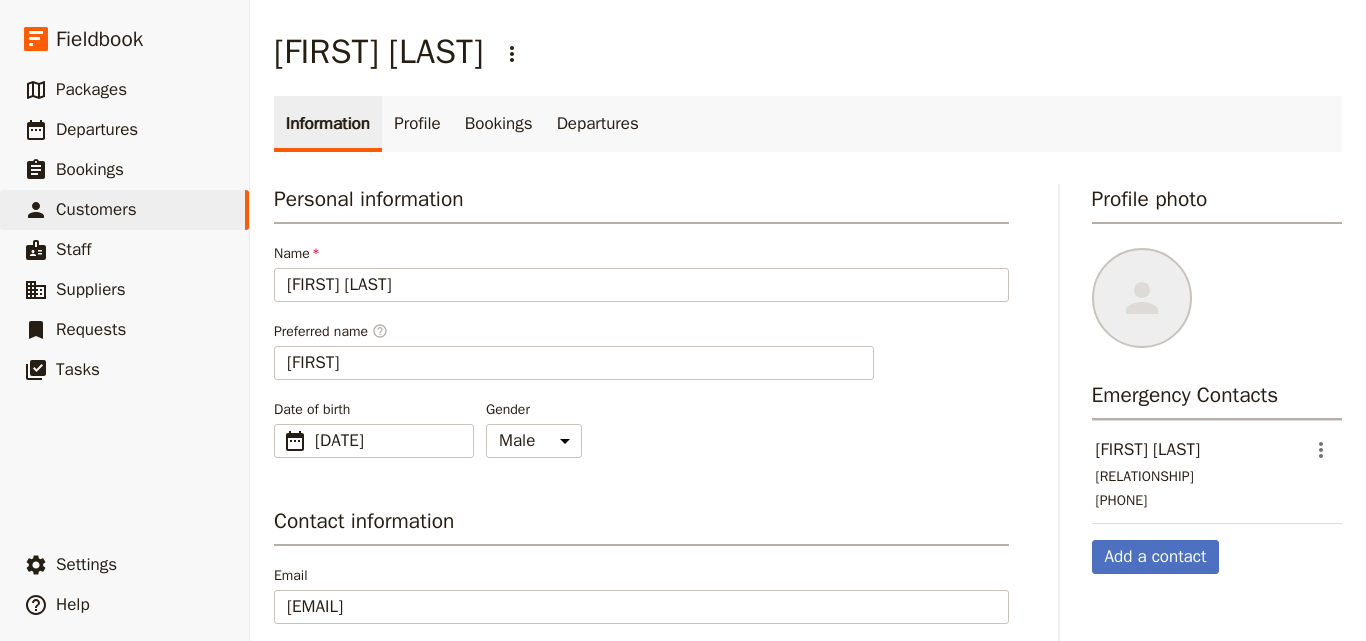 click on "Information Profile Bookings Departures Personal information Name Graeme DAVID Preferred name ​ Graeme Date of birth ​ 22 Jul 1950 22/07/1950 ​ 1950-07-22 Gender Male Female Other Contact information Email graemedavid@outlook.com Phone +61409976002 Address Unit no/sub premise Street address City/locality State/region Country Australia ZIP/postcode Save changes Cancel Profile photo Emergency Contacts Helen David ​ Wife +61409976072 Add a contact" at bounding box center [808, 554] 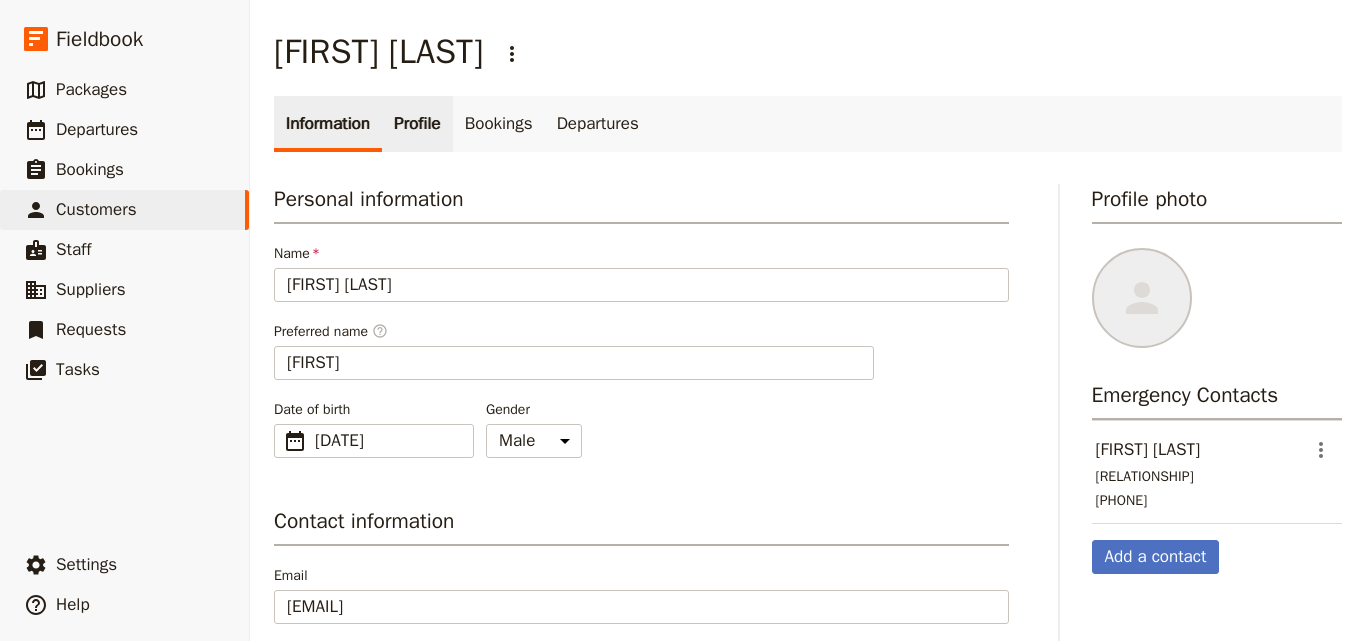 click on "Profile" at bounding box center (417, 124) 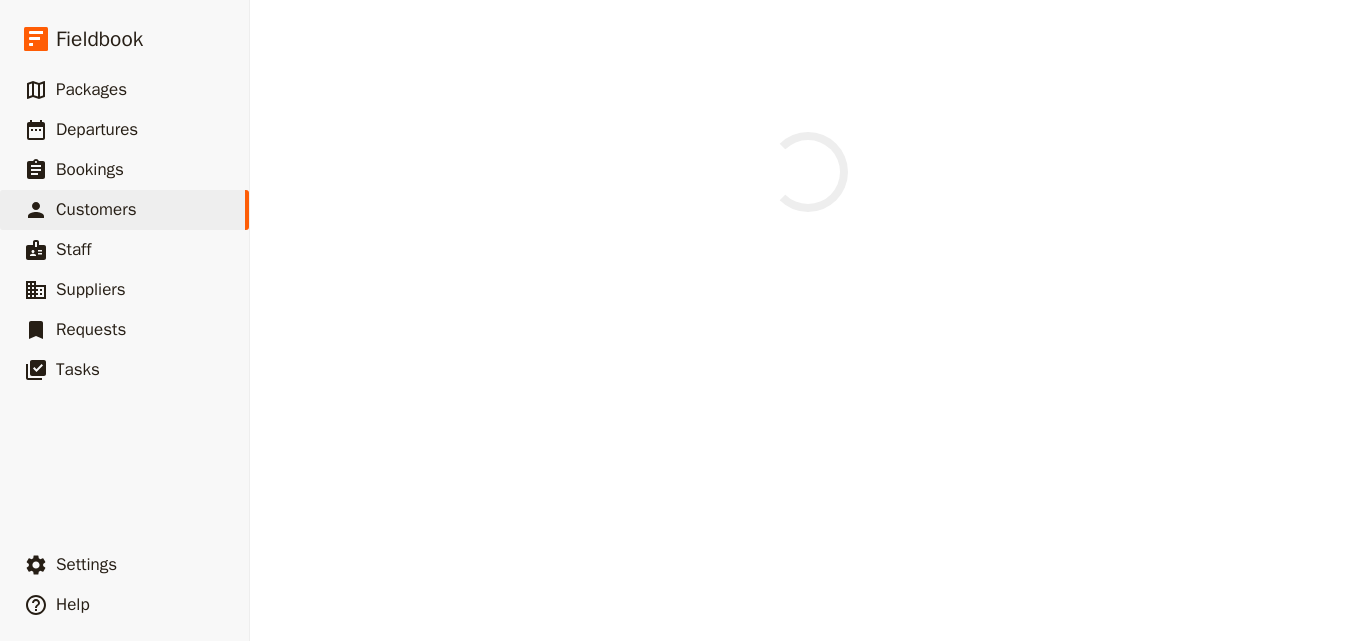 scroll, scrollTop: 0, scrollLeft: 0, axis: both 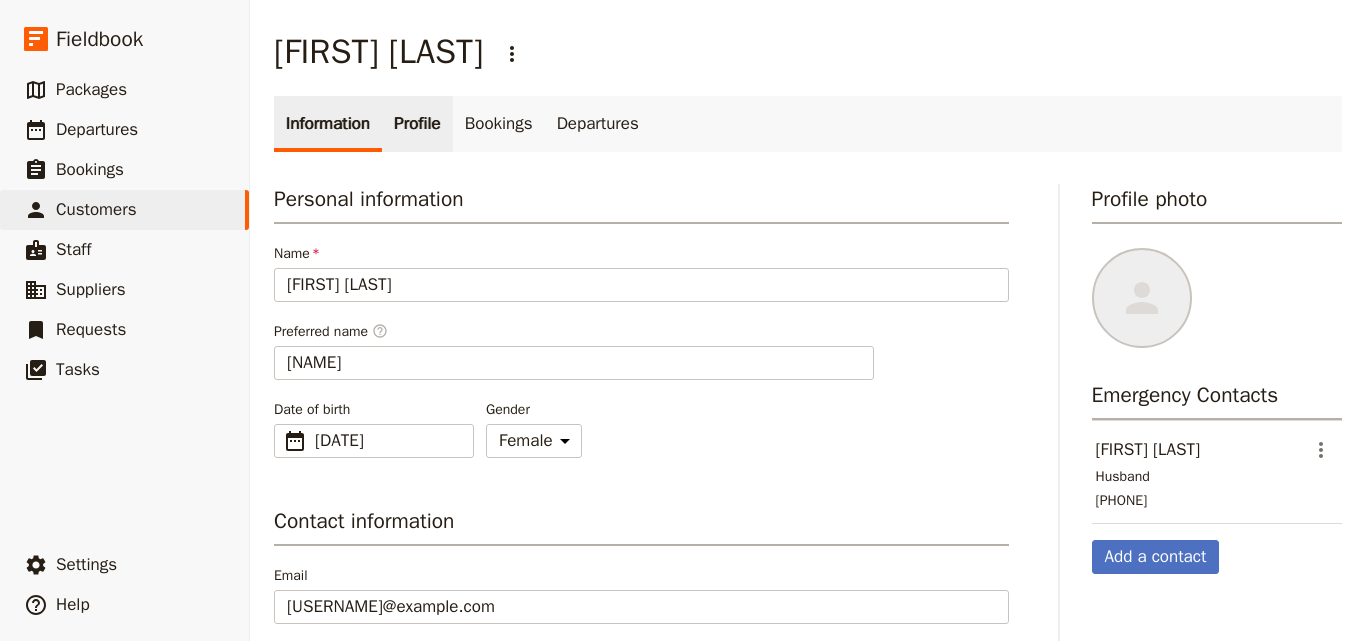 click on "Profile" at bounding box center (417, 124) 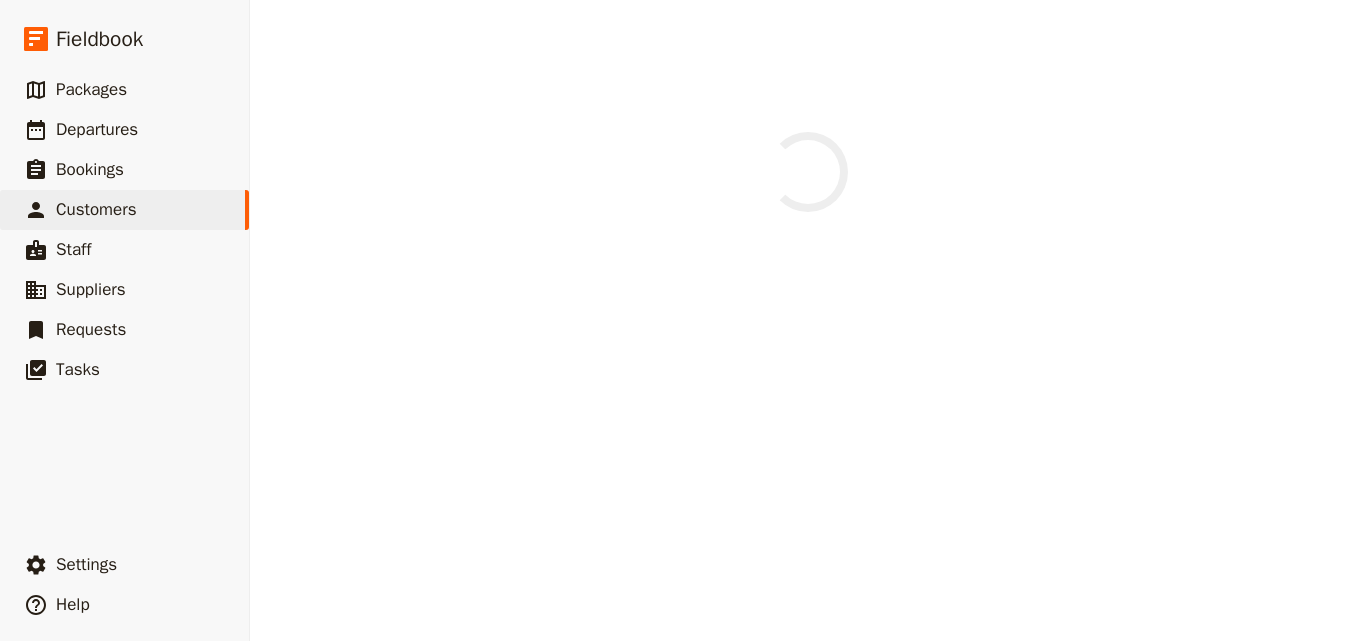 scroll, scrollTop: 0, scrollLeft: 0, axis: both 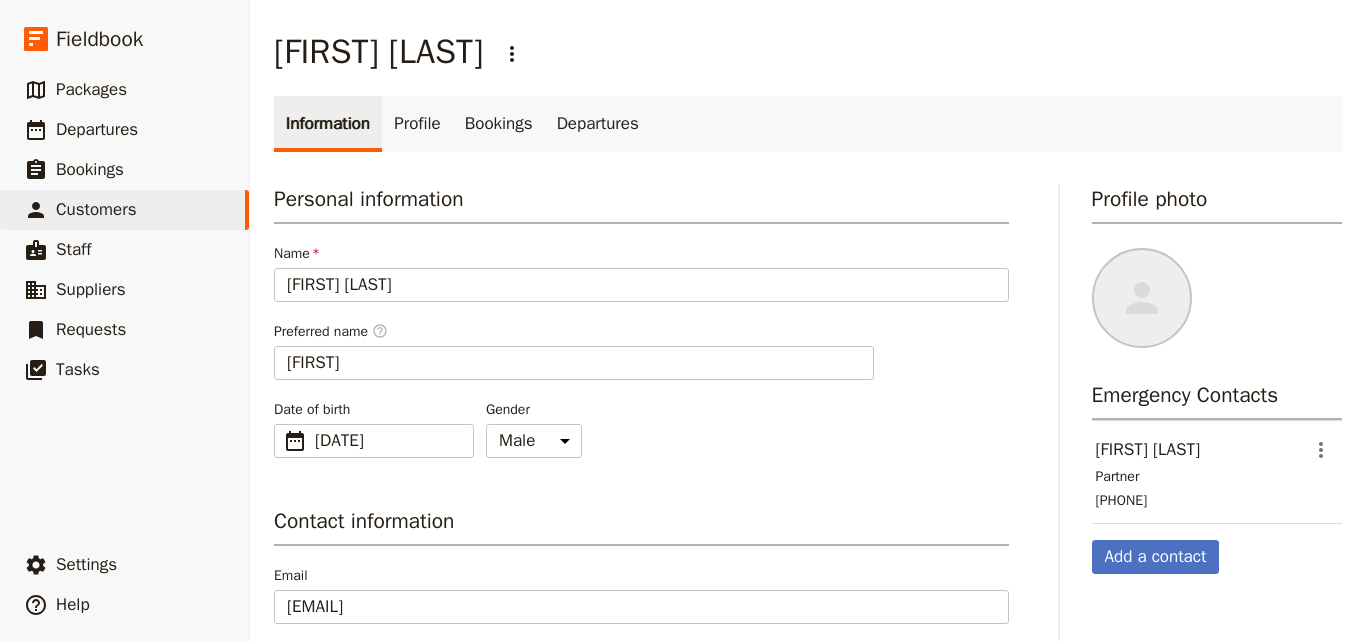 click on "Information" at bounding box center (328, 124) 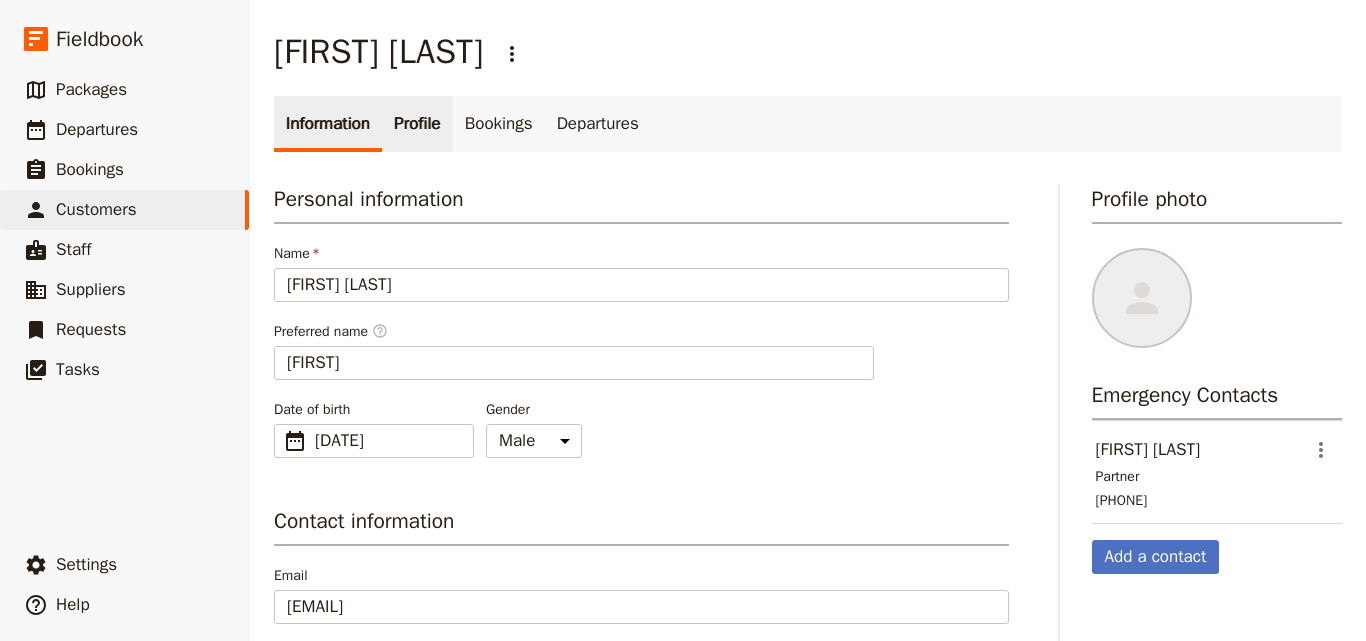 click on "Profile" at bounding box center (417, 124) 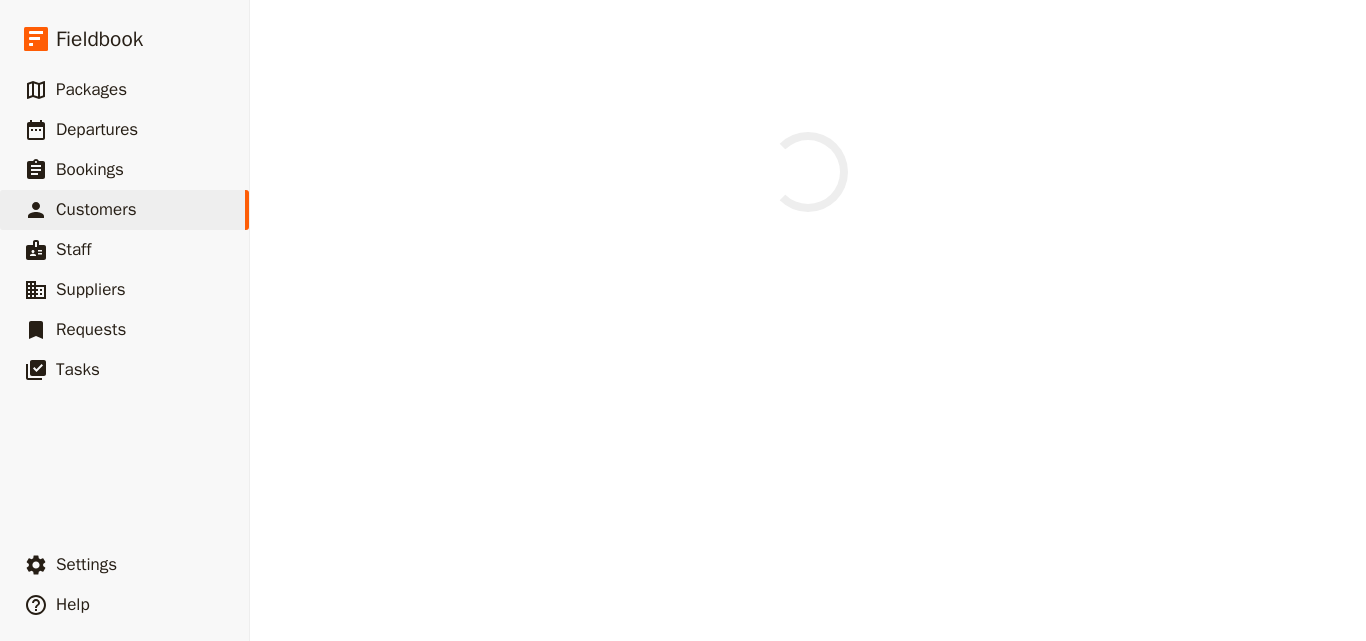 scroll, scrollTop: 0, scrollLeft: 0, axis: both 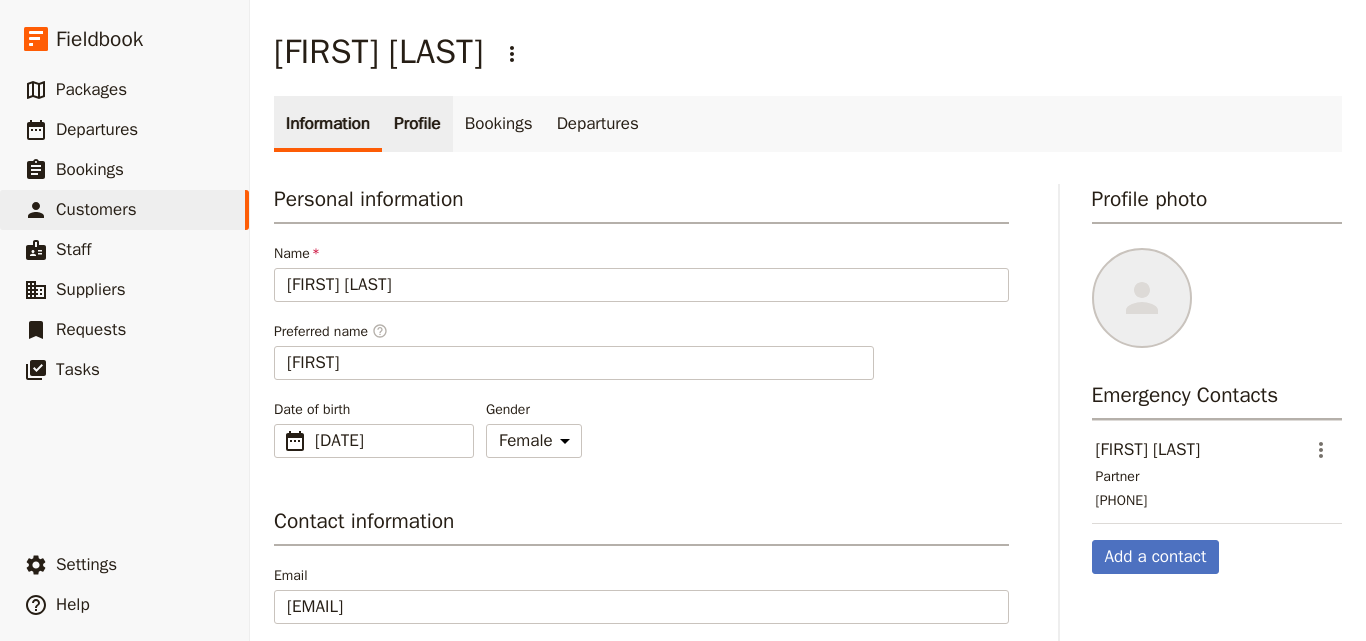 click on "Profile" at bounding box center (417, 124) 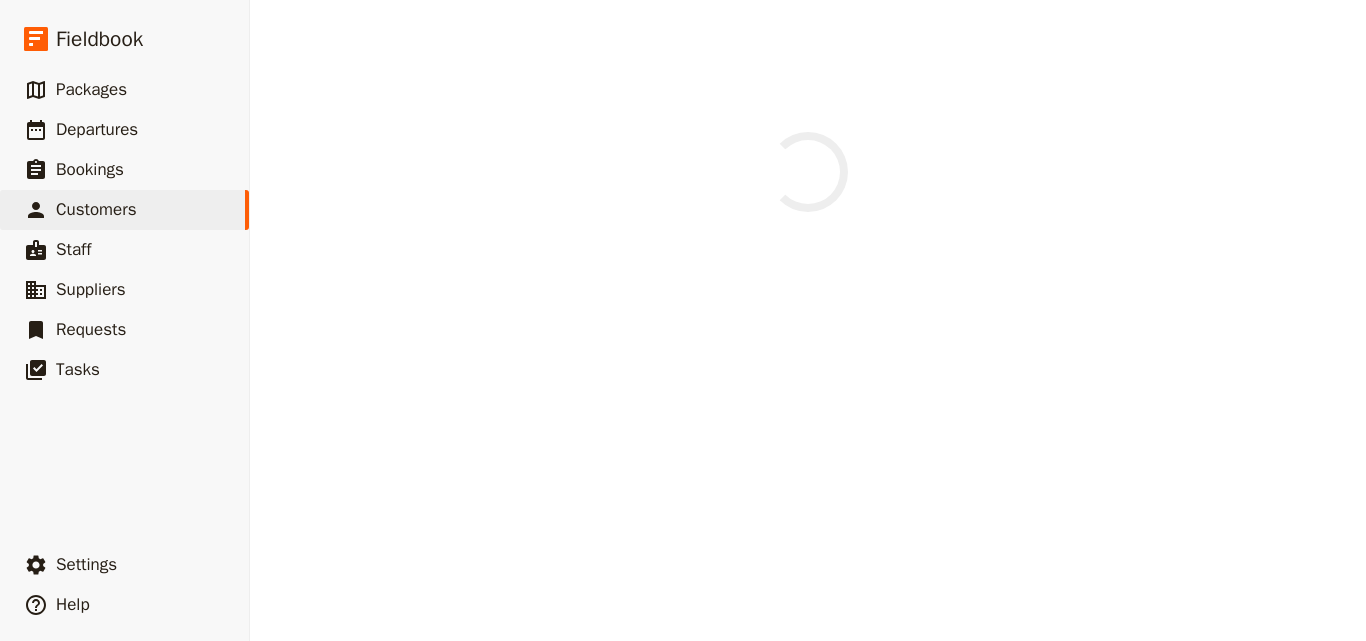 scroll, scrollTop: 0, scrollLeft: 0, axis: both 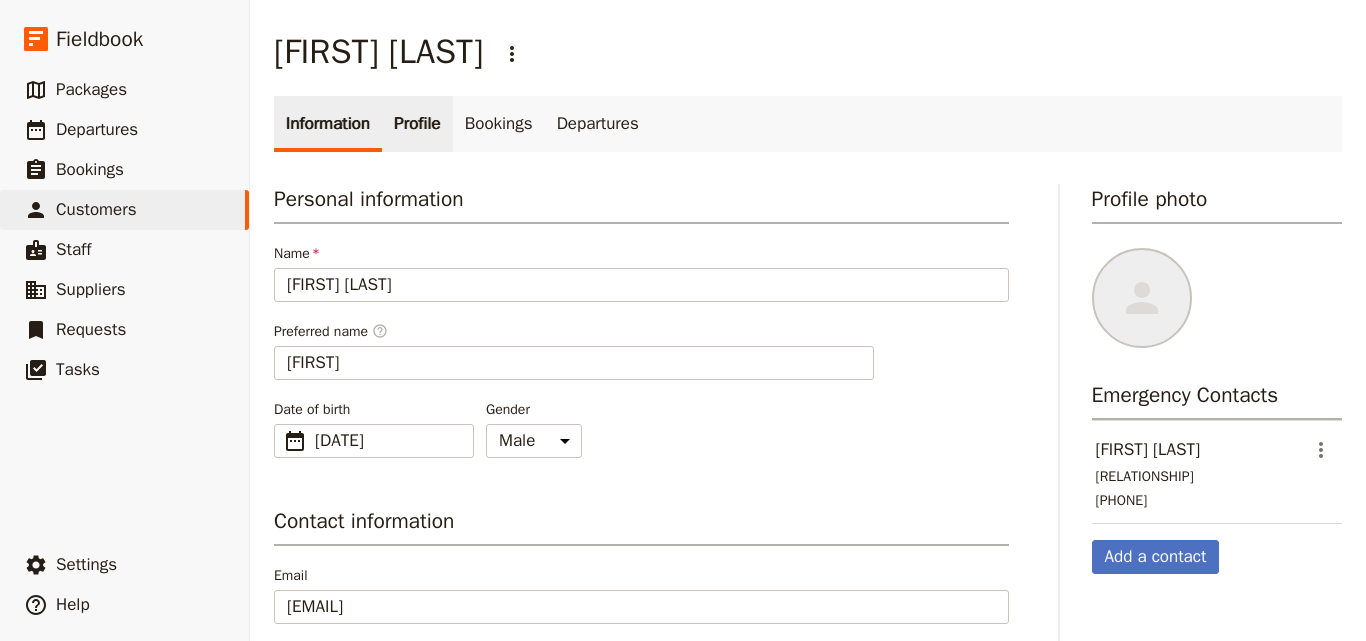 click on "Profile" at bounding box center [417, 124] 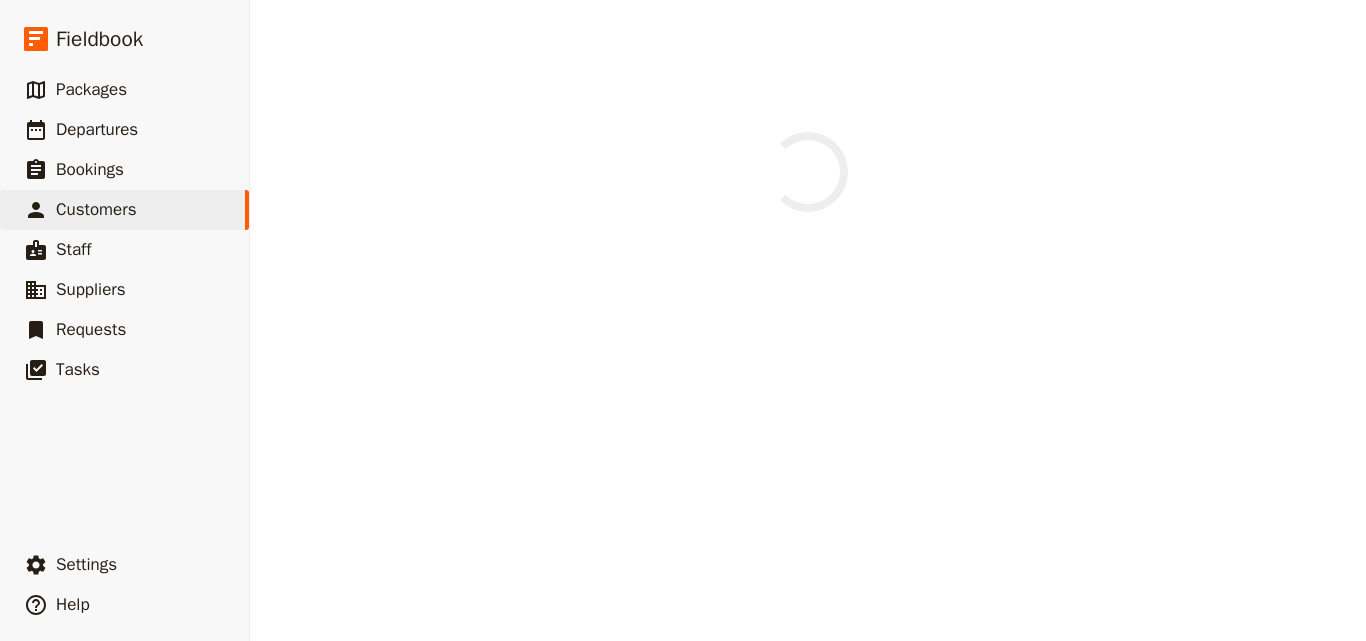 scroll, scrollTop: 0, scrollLeft: 0, axis: both 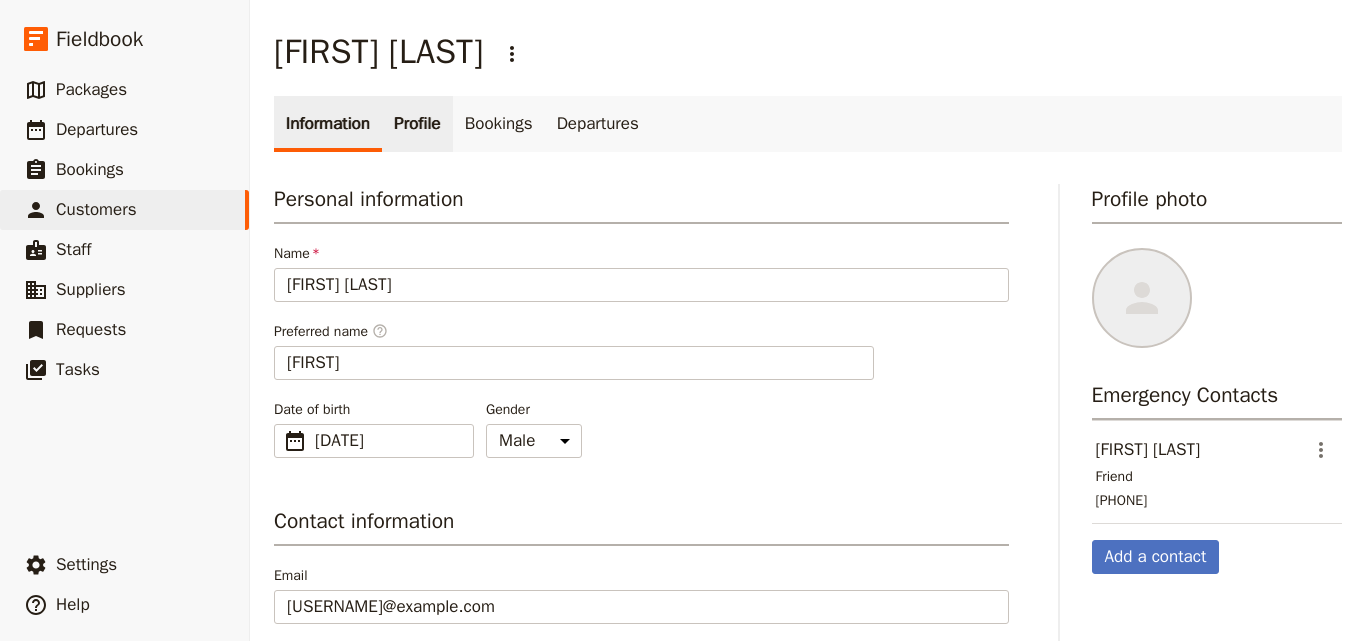 click on "Profile" at bounding box center (417, 124) 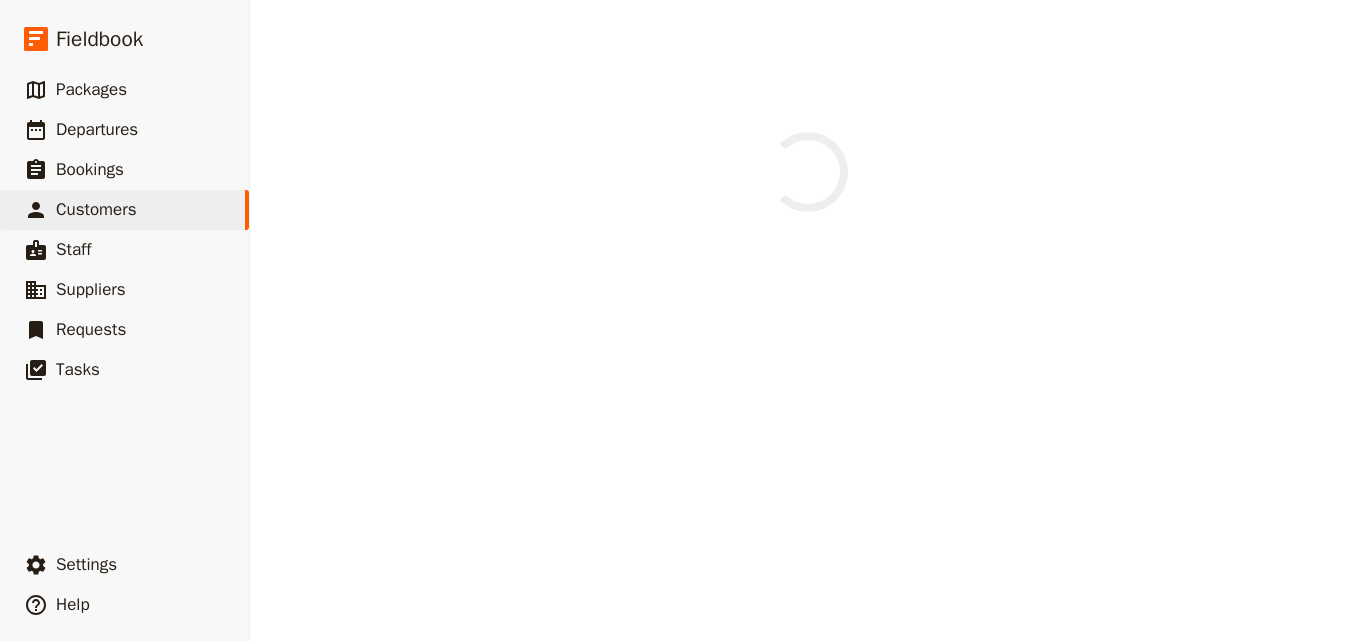 scroll, scrollTop: 0, scrollLeft: 0, axis: both 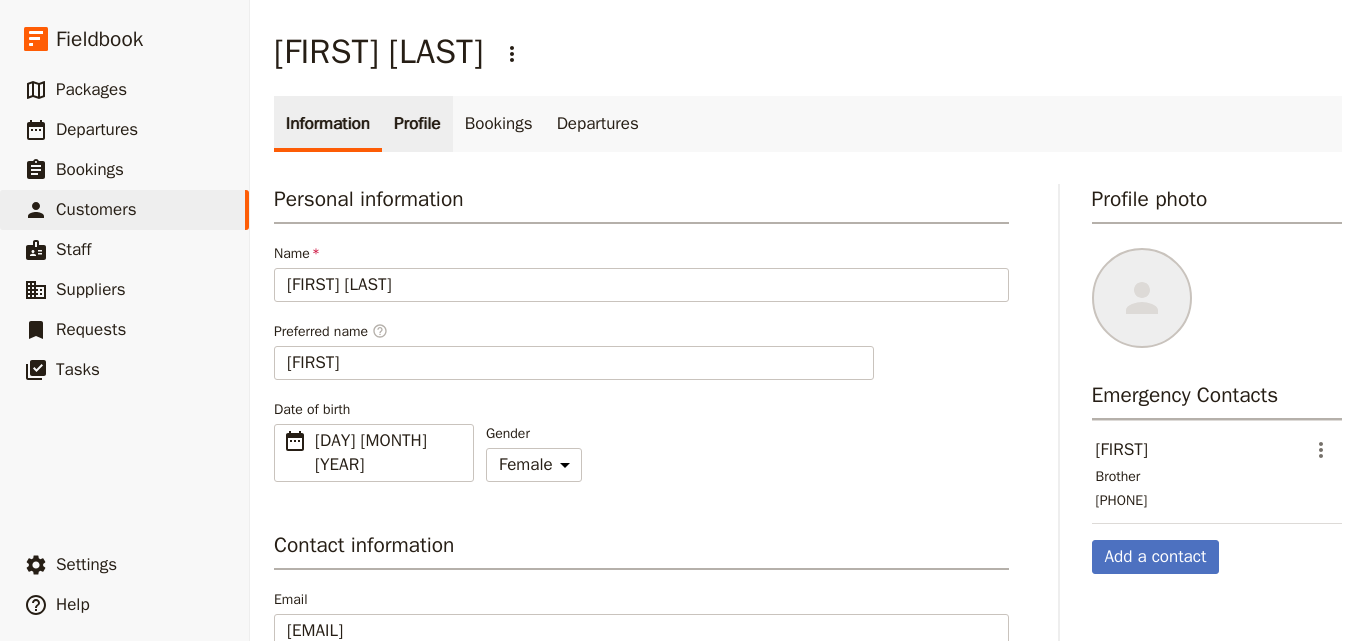 click on "Profile" at bounding box center (417, 124) 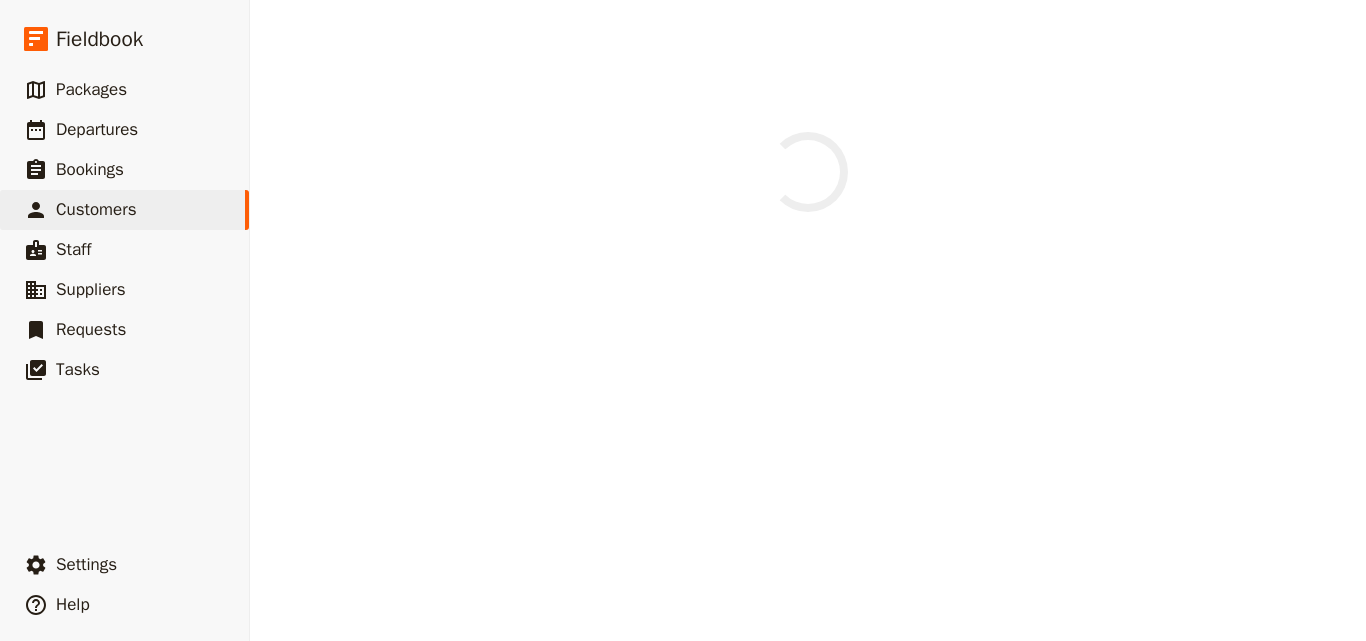 scroll, scrollTop: 0, scrollLeft: 0, axis: both 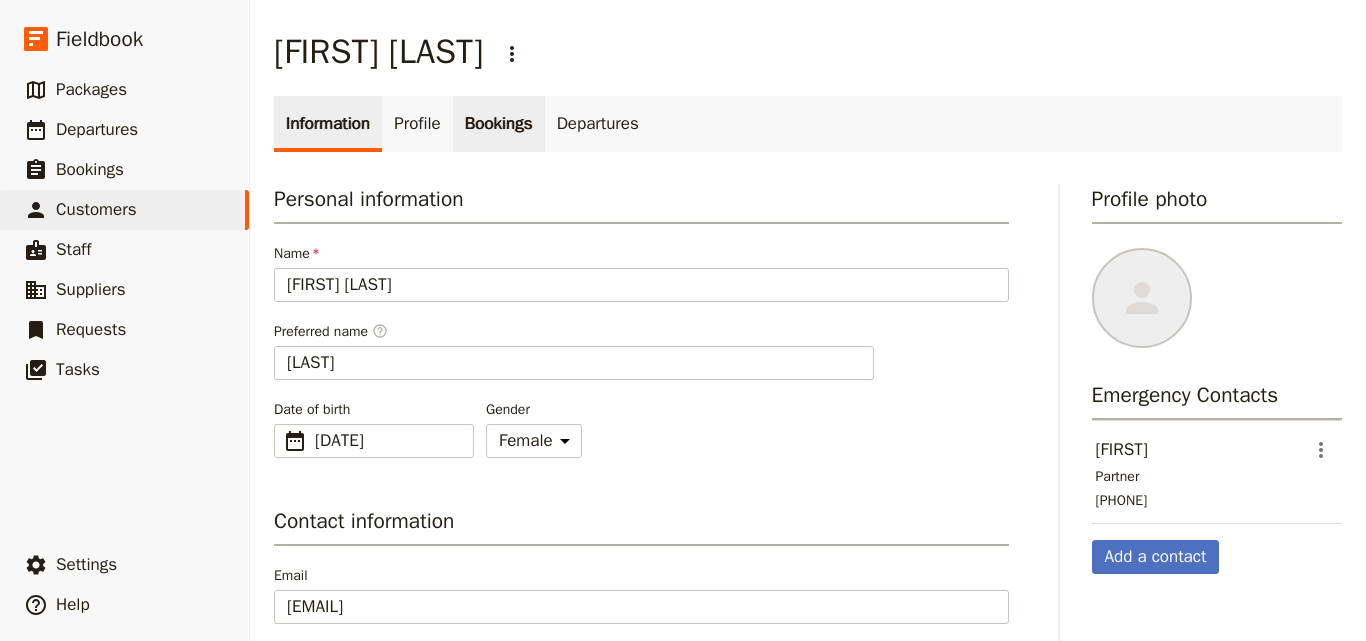 click on "Bookings" at bounding box center [499, 124] 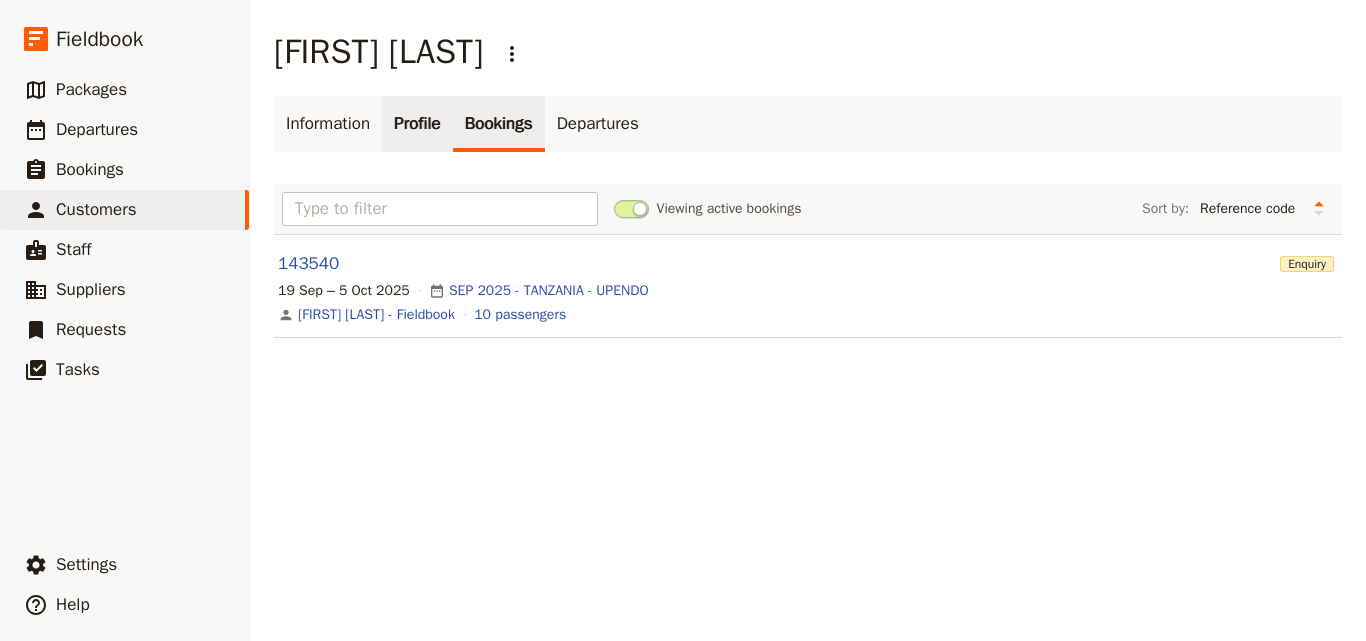click on "Profile" at bounding box center [417, 124] 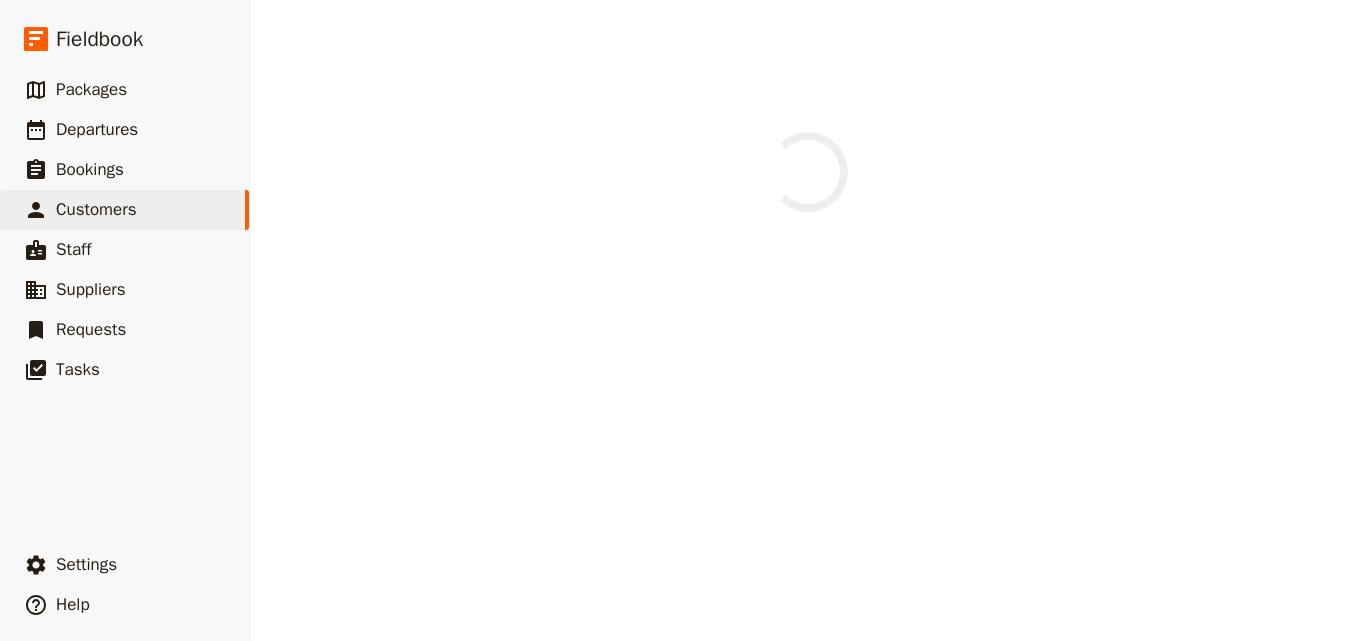 scroll, scrollTop: 0, scrollLeft: 0, axis: both 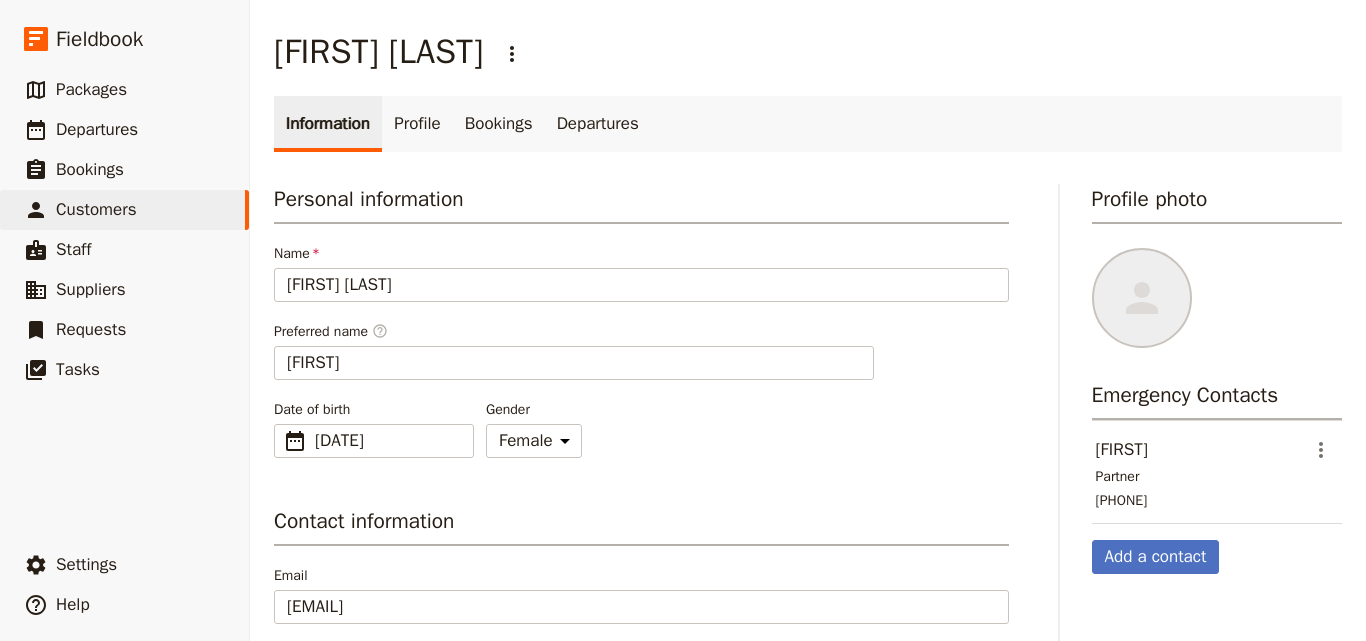 click on "Personal information Name [FIRST] [LAST] Preferred name ​ [FIRST] Date of birth ​ [DATE] [DATE] ​ [DATE] Gender Male Female Other Contact information Email [EMAIL] Phone [PHONE] Address Unit no/sub premise Street address [ADDRESS] [CITY], [STATE], Australia ZIP/postcode" at bounding box center (641, 565) 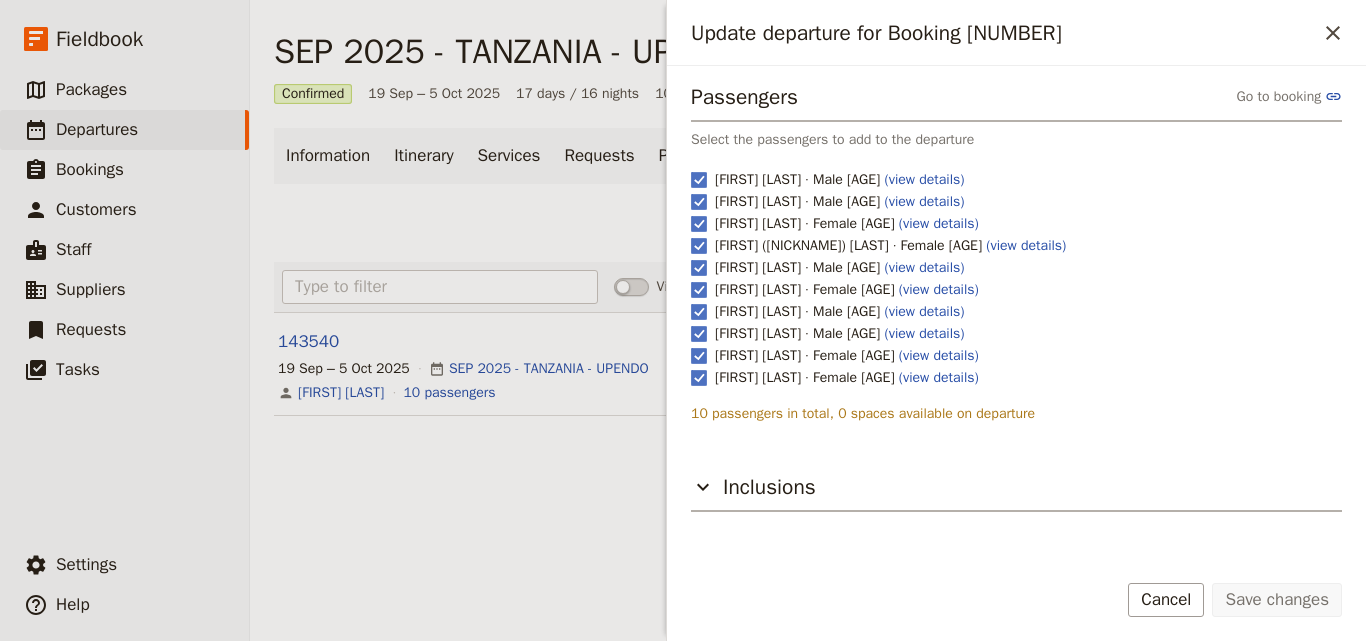scroll, scrollTop: 0, scrollLeft: 0, axis: both 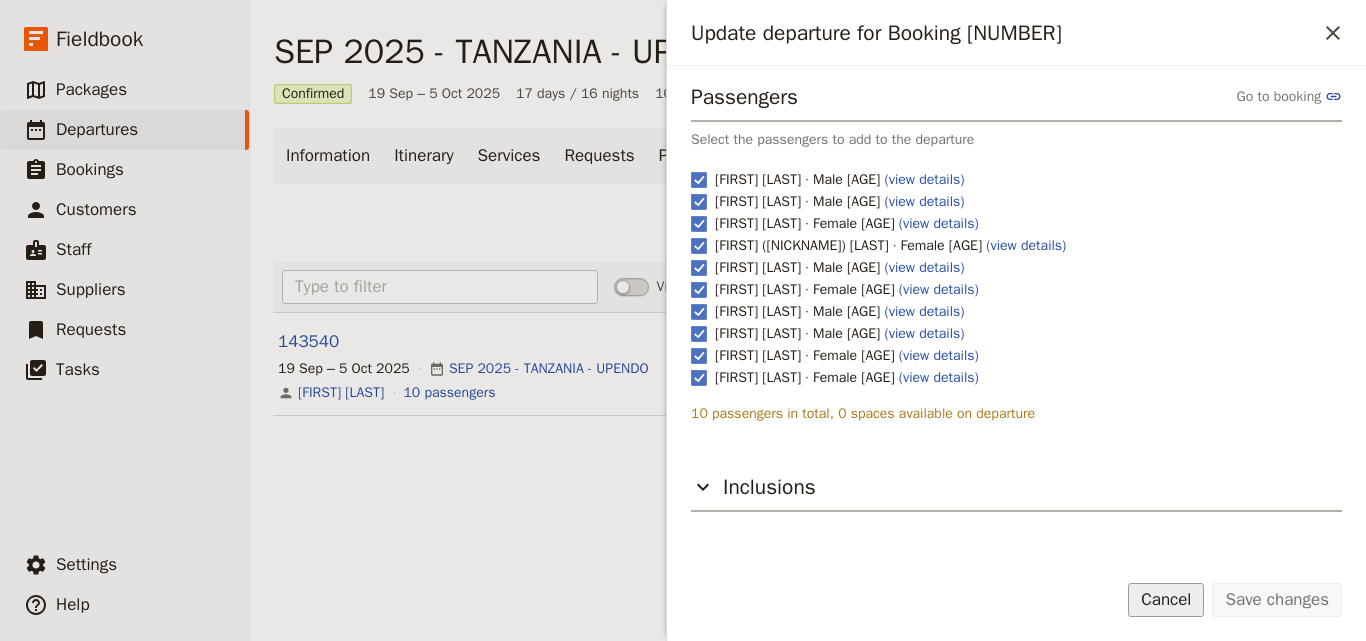 click on "Cancel" at bounding box center (1166, 600) 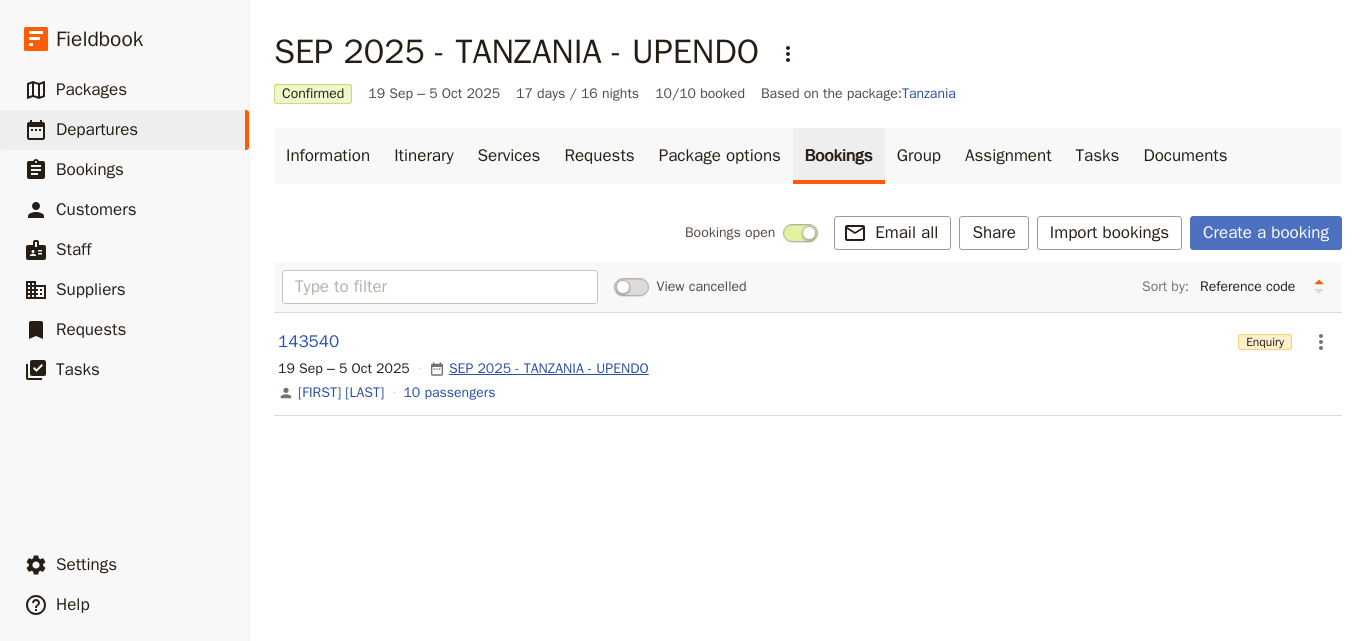 click on "SEP 2025 - TANZANIA - UPENDO" at bounding box center [549, 369] 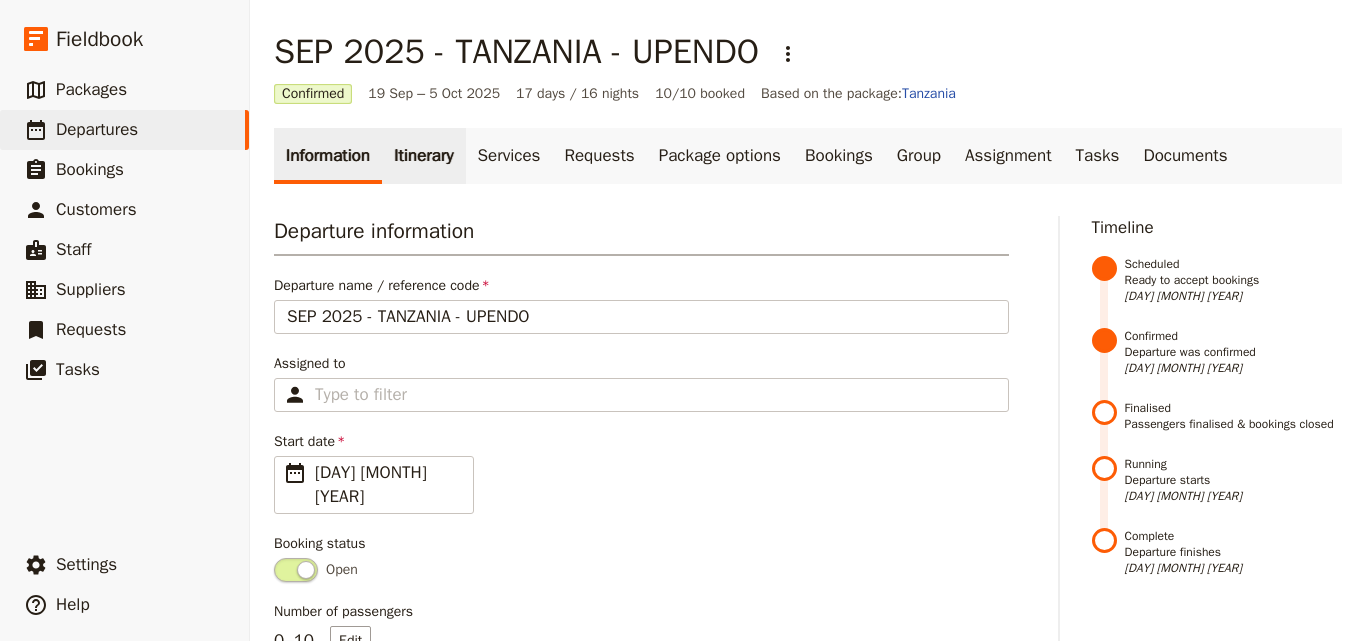 click on "Itinerary" at bounding box center (423, 156) 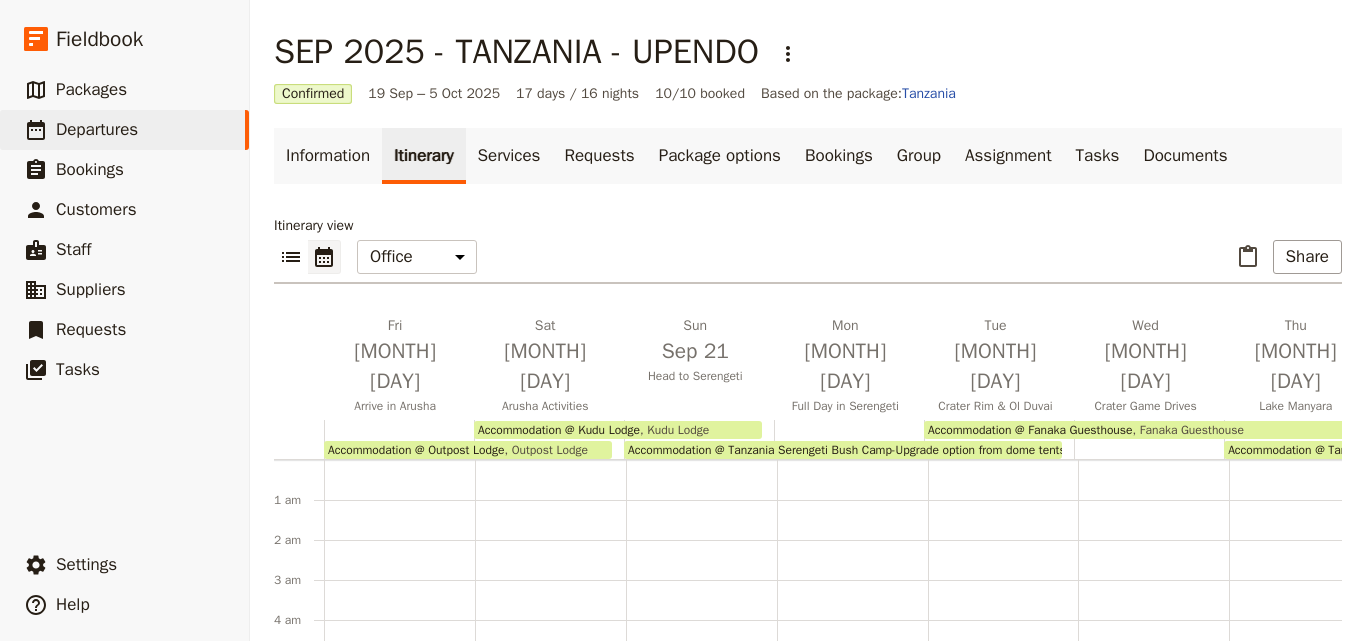 scroll, scrollTop: 220, scrollLeft: 0, axis: vertical 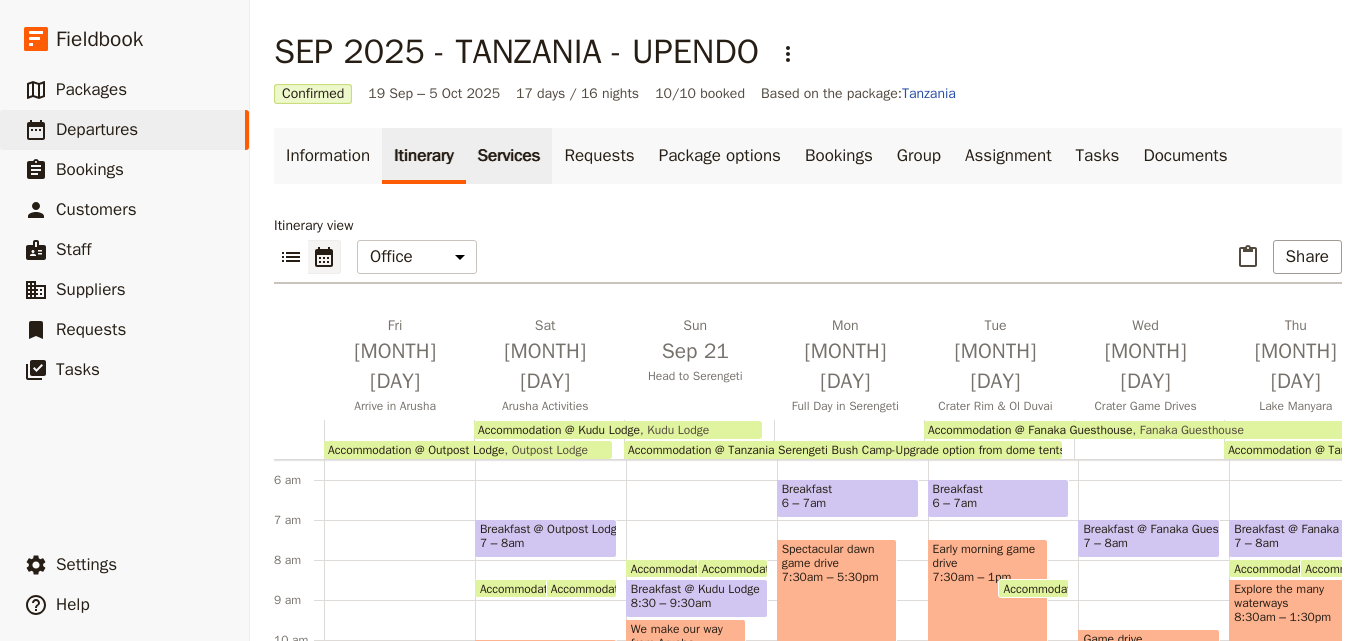 click on "Services" at bounding box center [509, 156] 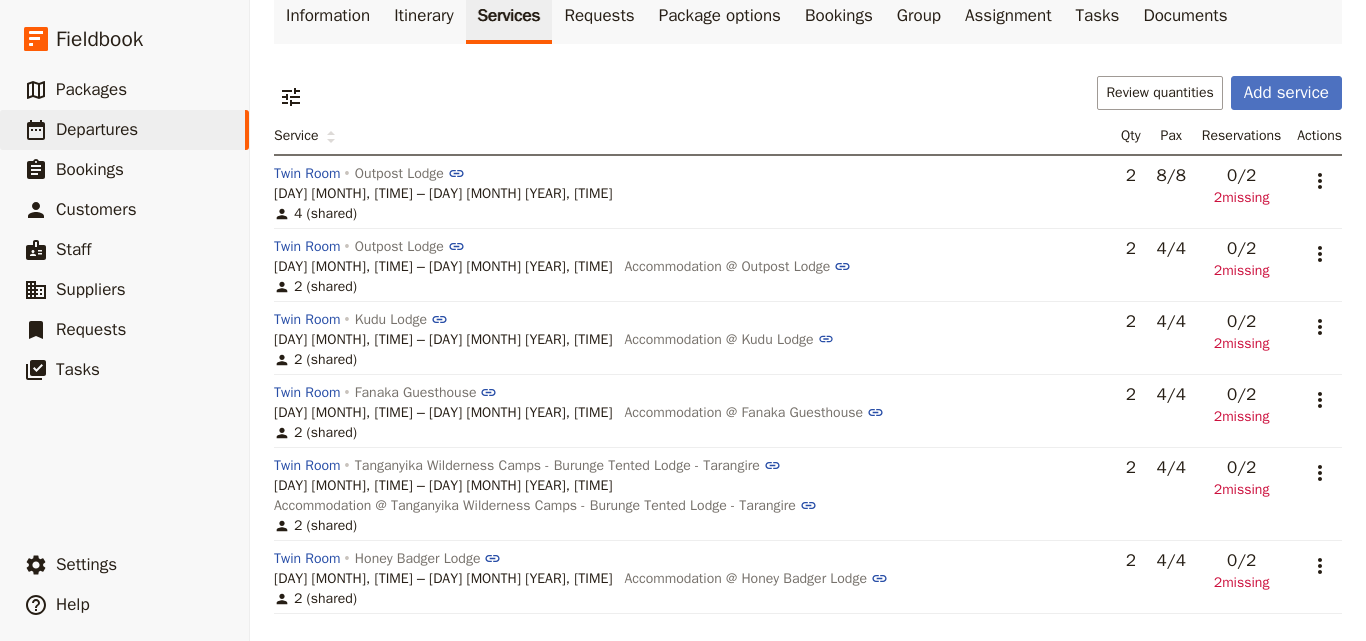 scroll, scrollTop: 0, scrollLeft: 0, axis: both 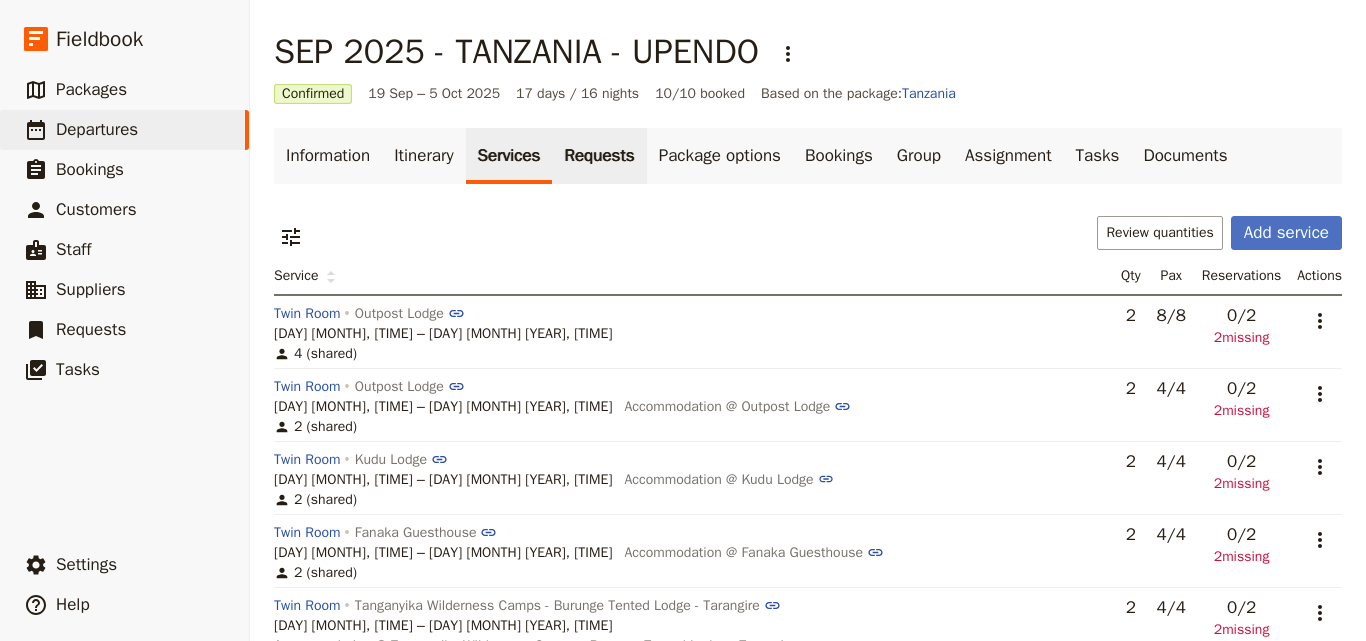 click on "Requests" at bounding box center (599, 156) 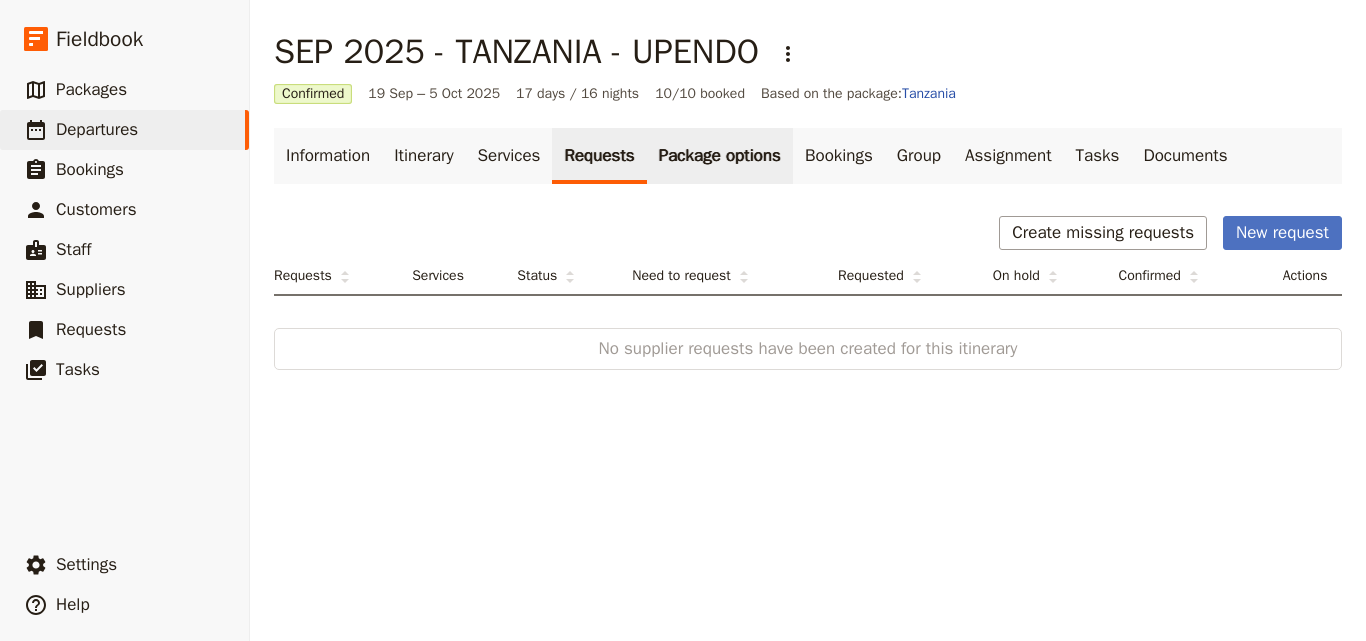 click on "Package options" at bounding box center (720, 156) 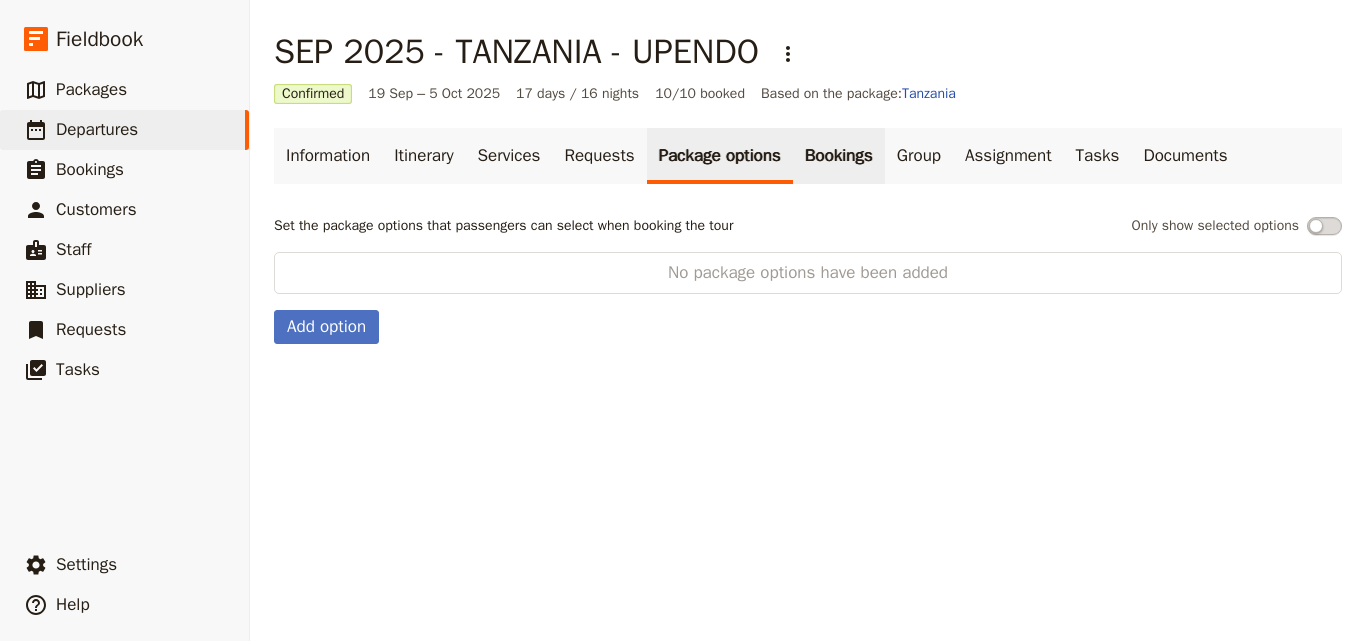 click on "Bookings" at bounding box center [839, 156] 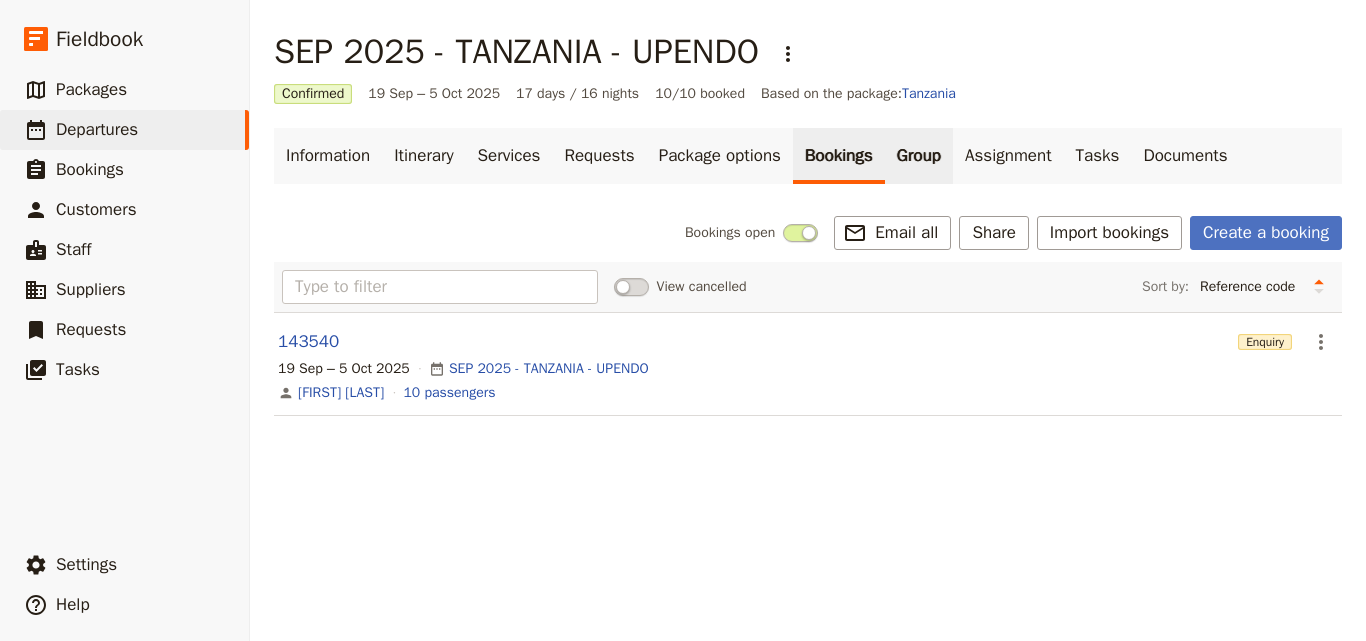 click on "Group" at bounding box center [919, 156] 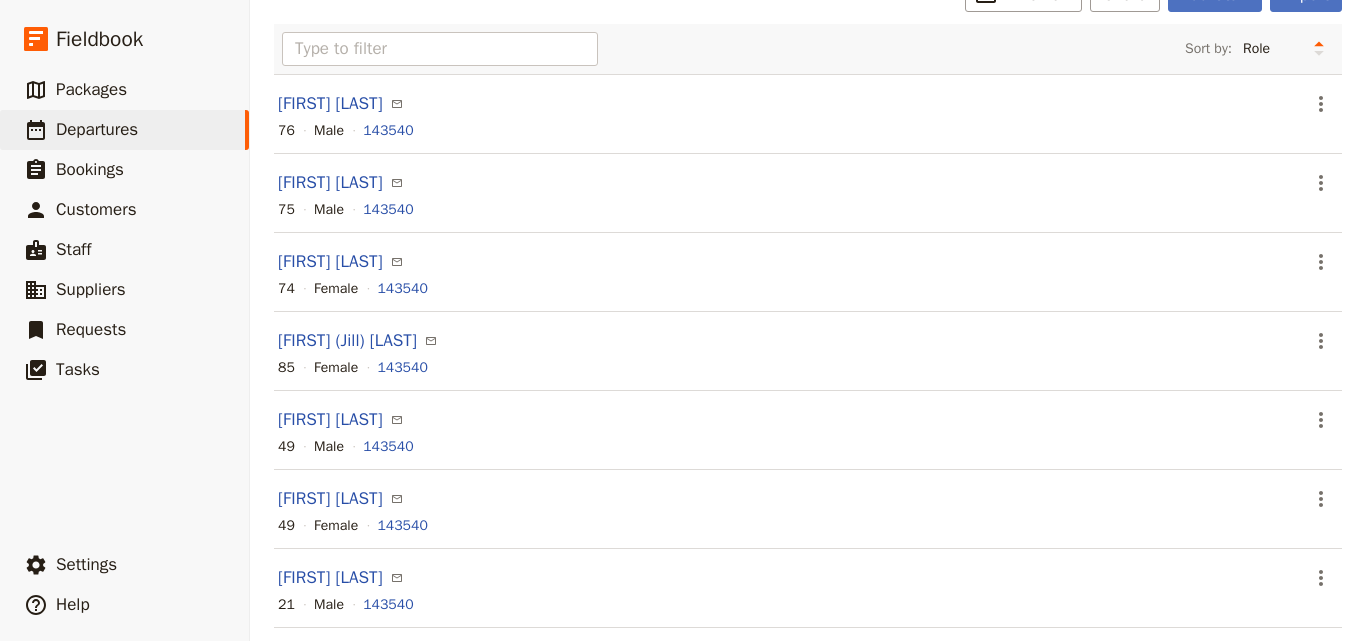 scroll, scrollTop: 300, scrollLeft: 0, axis: vertical 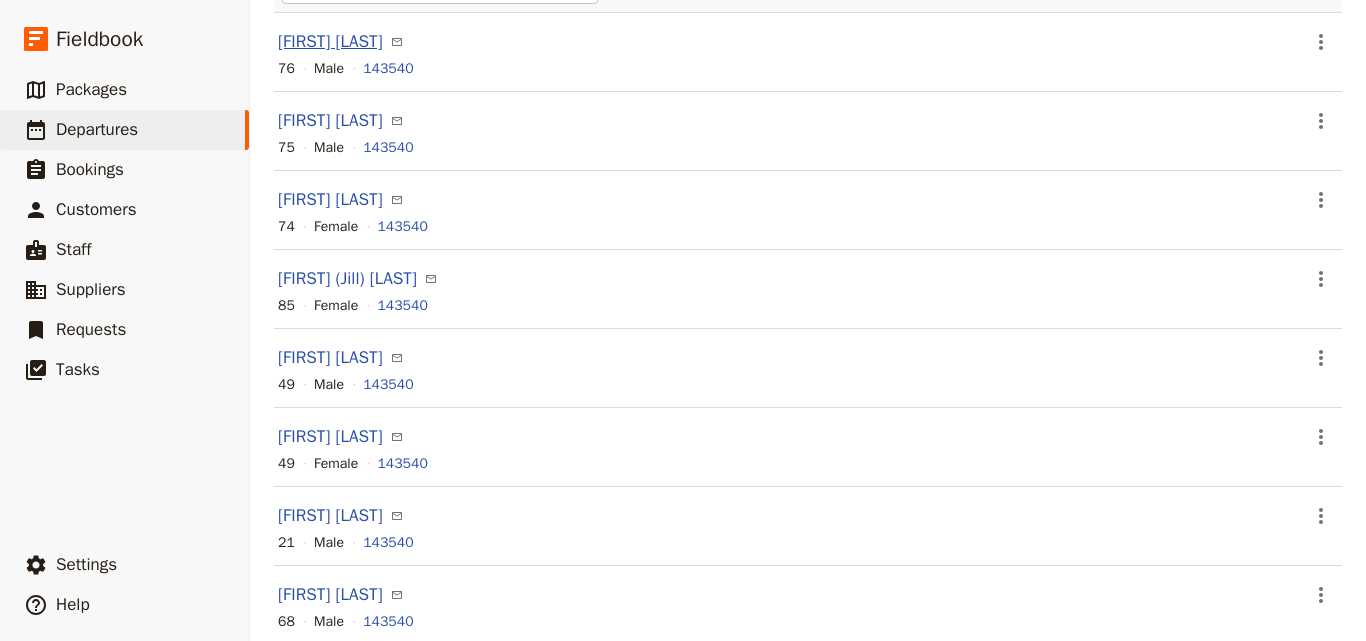 click on "[FIRST] [LAST]" at bounding box center [330, 42] 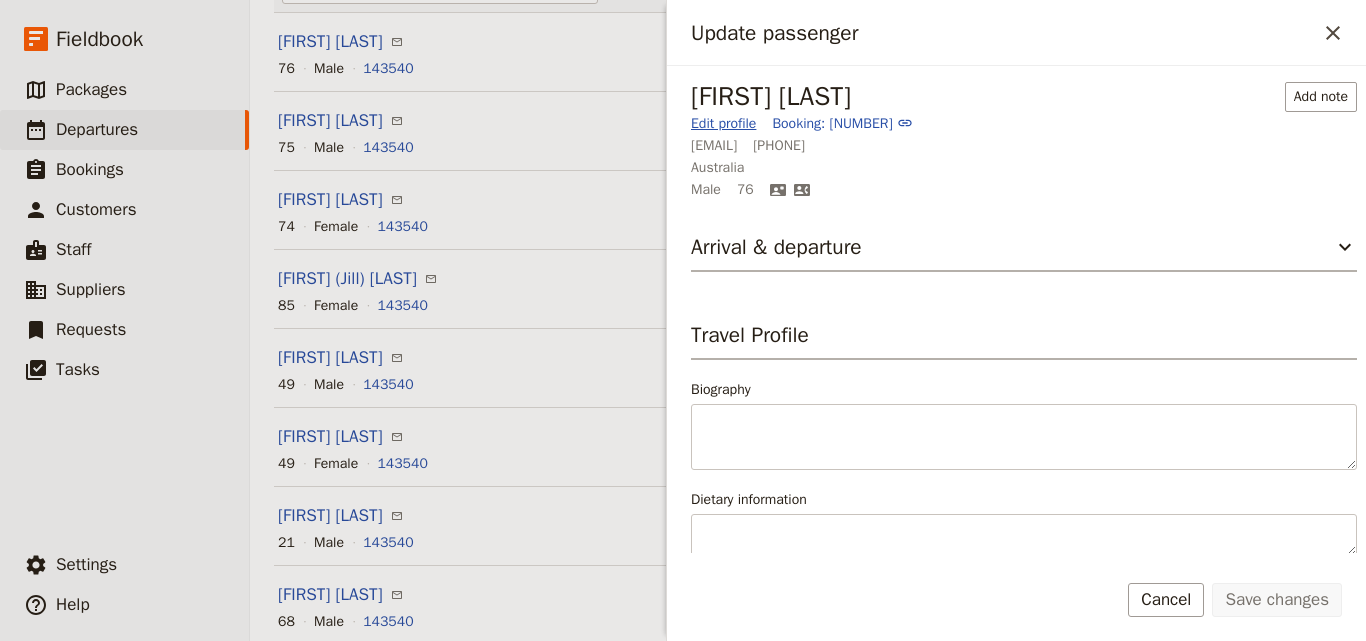 click on "Edit profile" at bounding box center [723, 124] 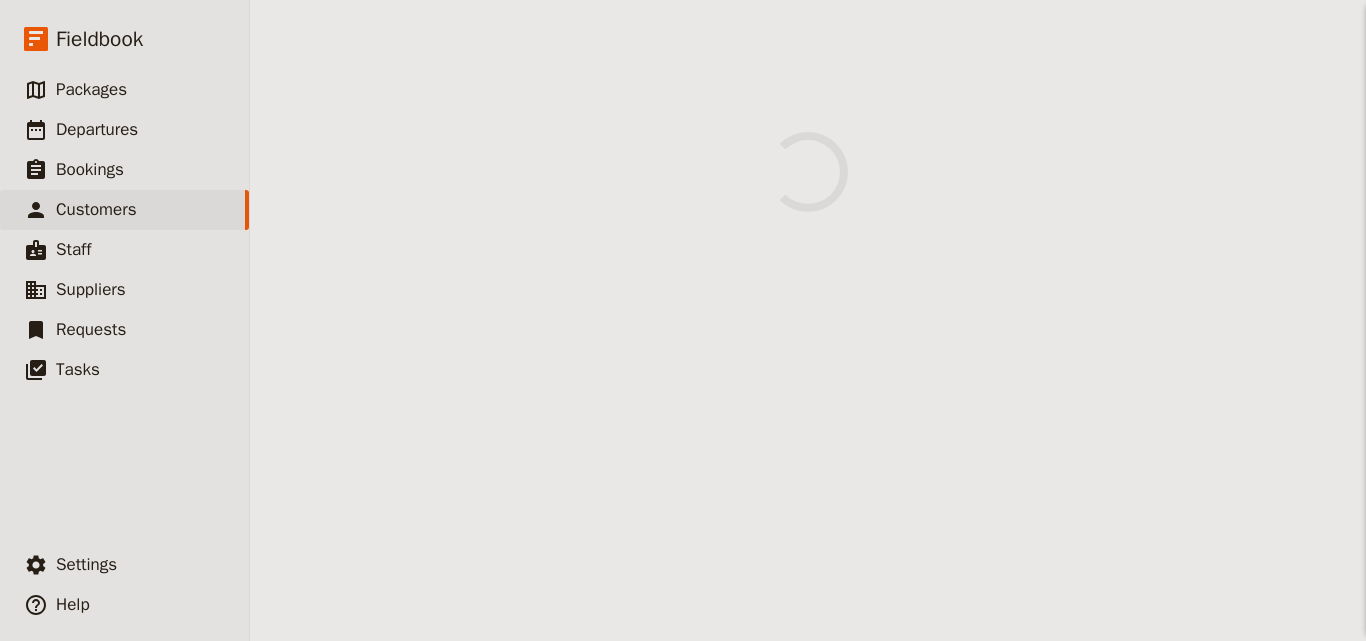 scroll, scrollTop: 0, scrollLeft: 0, axis: both 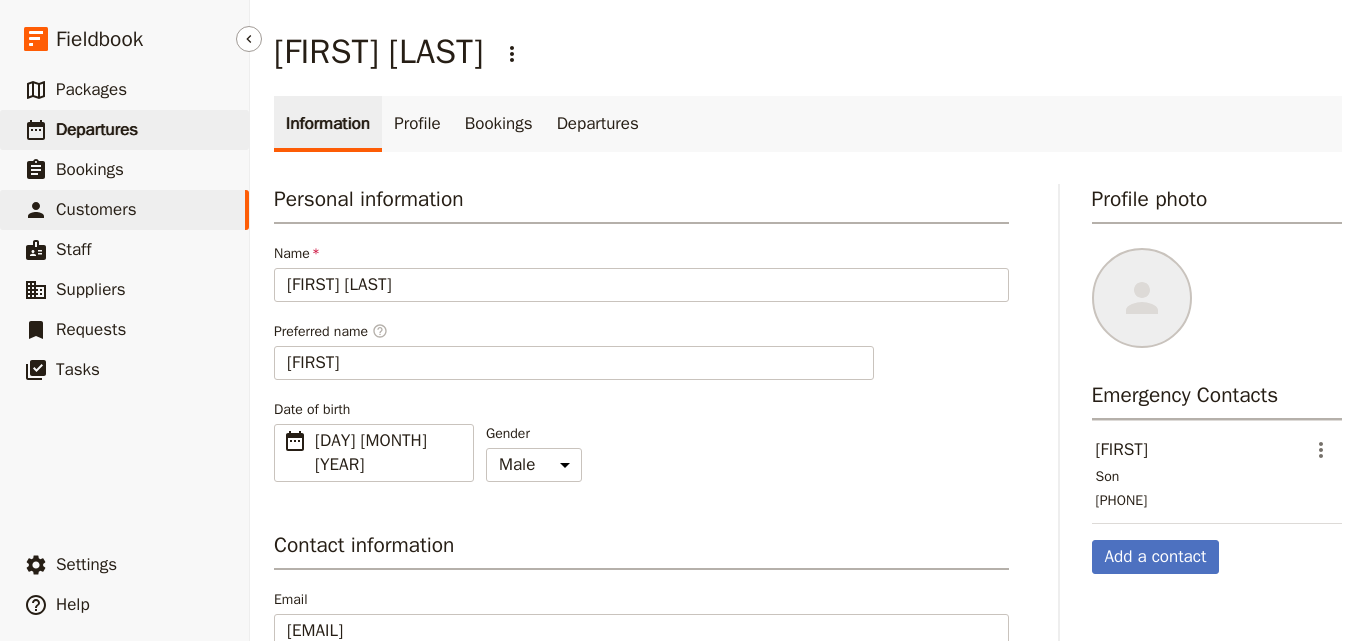 click on "​ Departures" at bounding box center (124, 130) 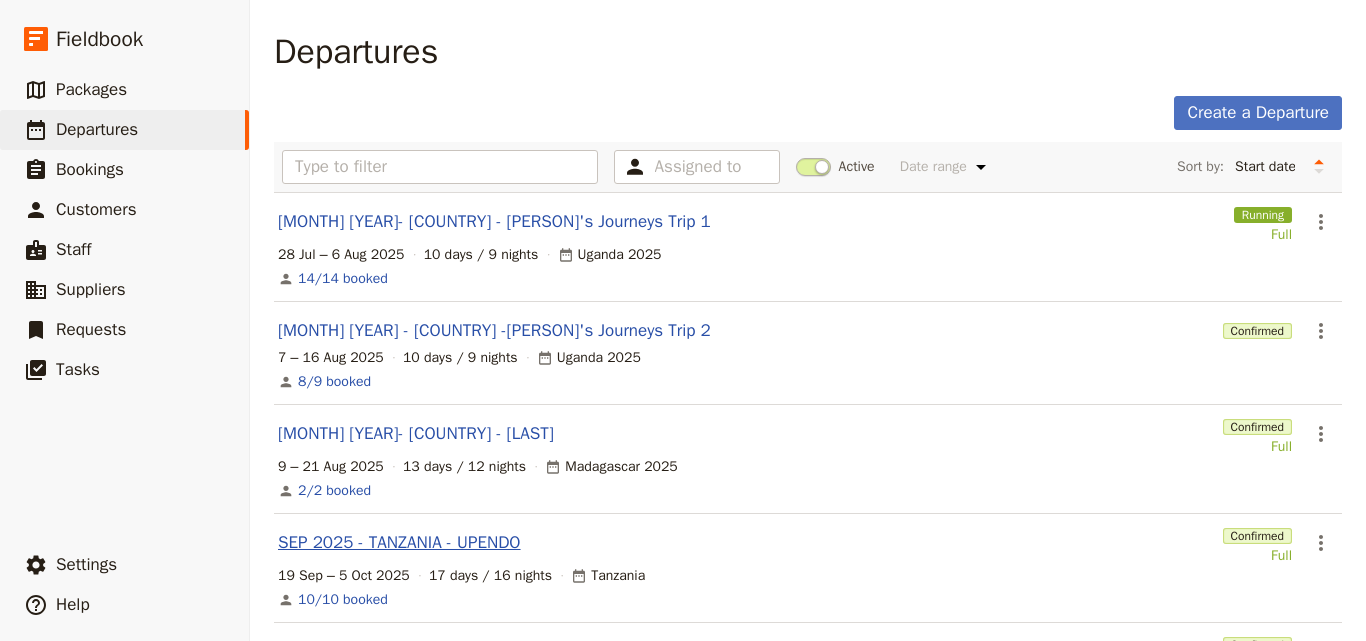 click on "SEP 2025 - TANZANIA - UPENDO" at bounding box center [399, 543] 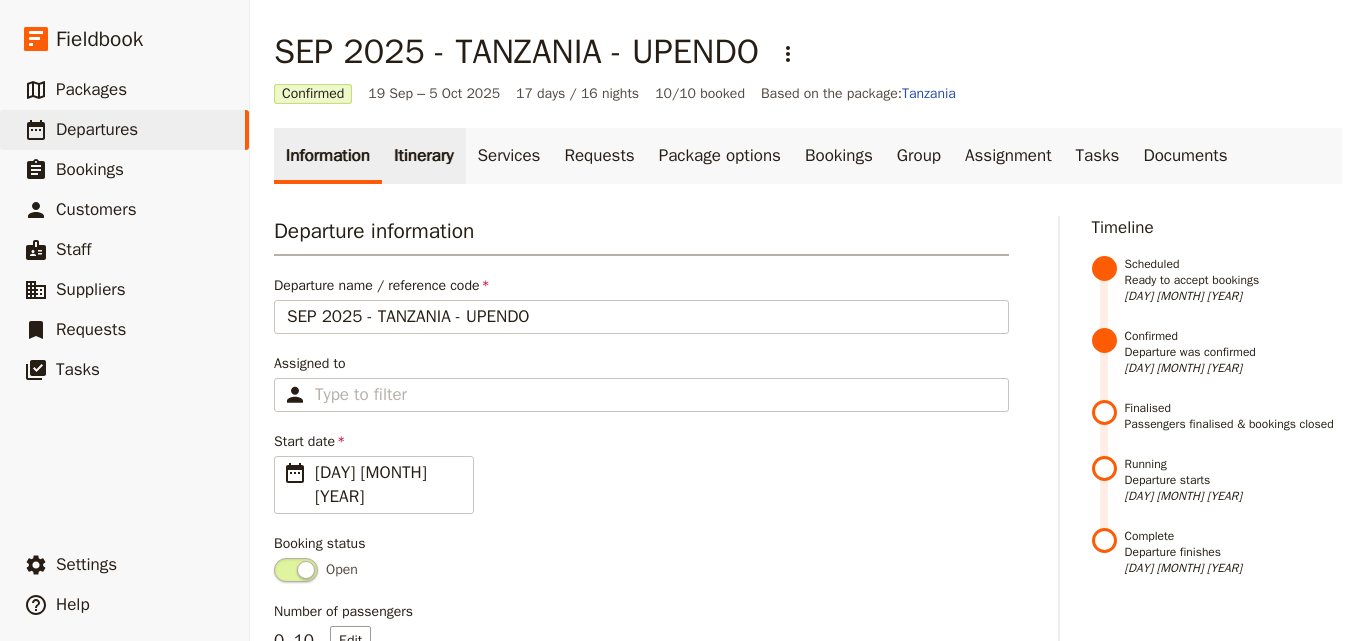 click on "Itinerary" at bounding box center [423, 156] 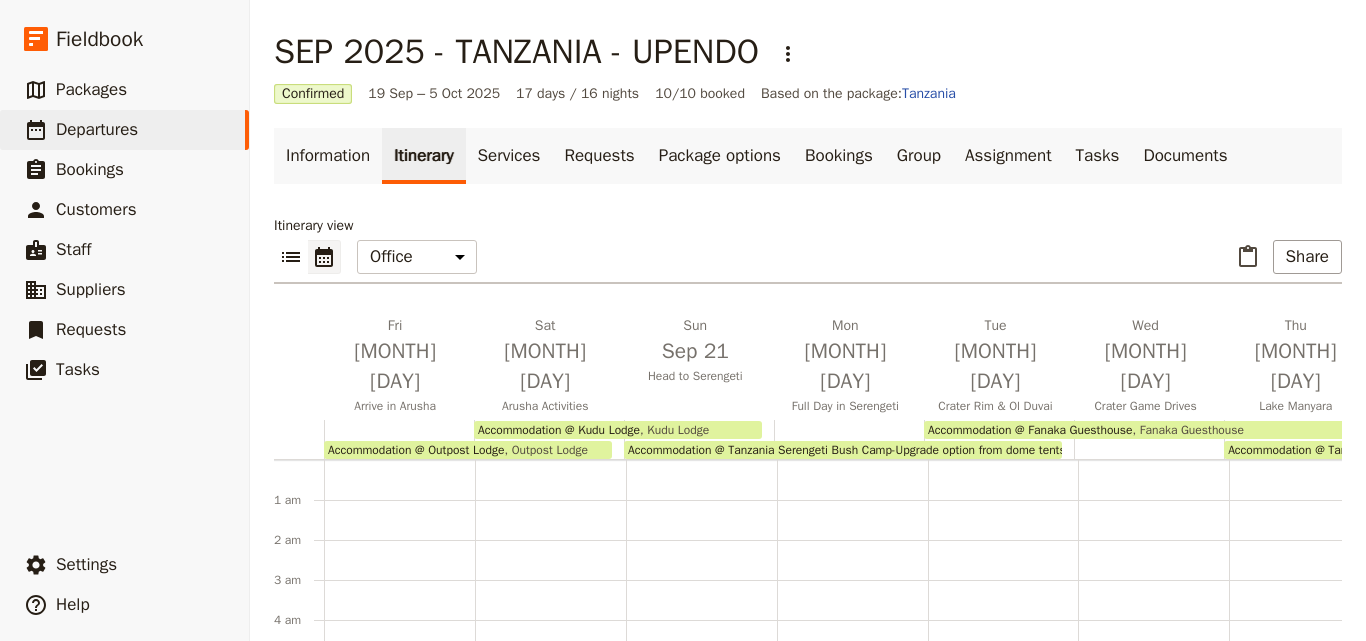 scroll, scrollTop: 220, scrollLeft: 0, axis: vertical 